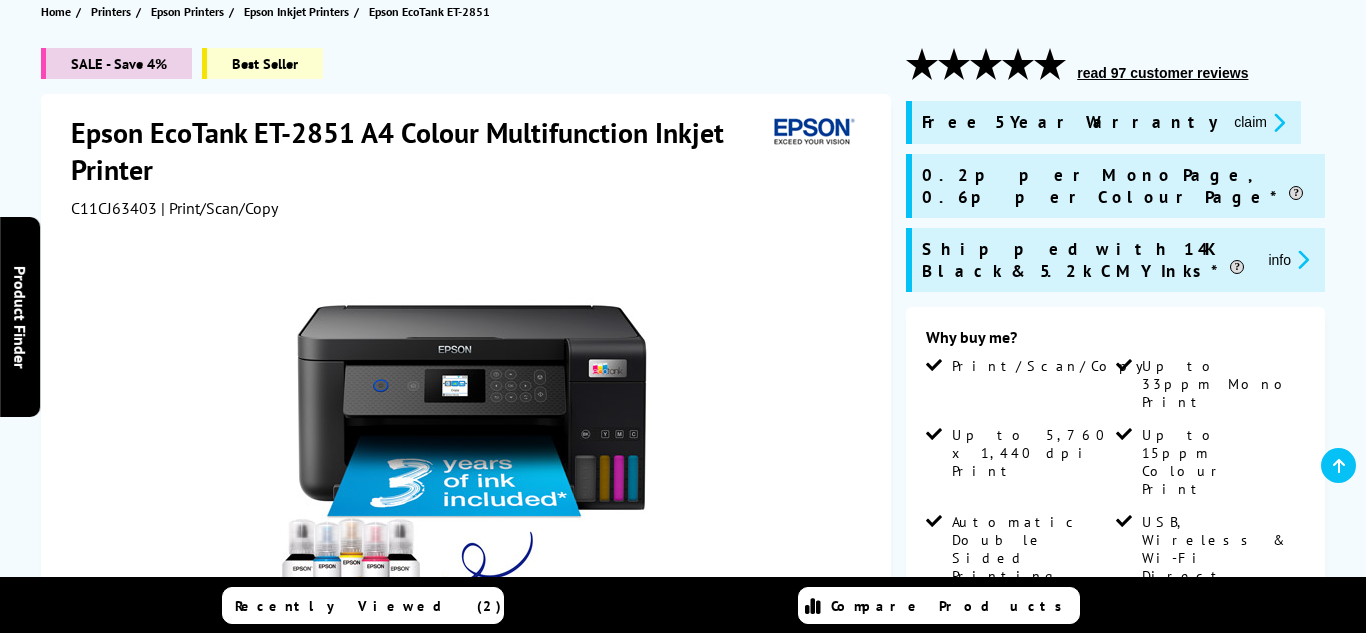 scroll, scrollTop: 320, scrollLeft: 0, axis: vertical 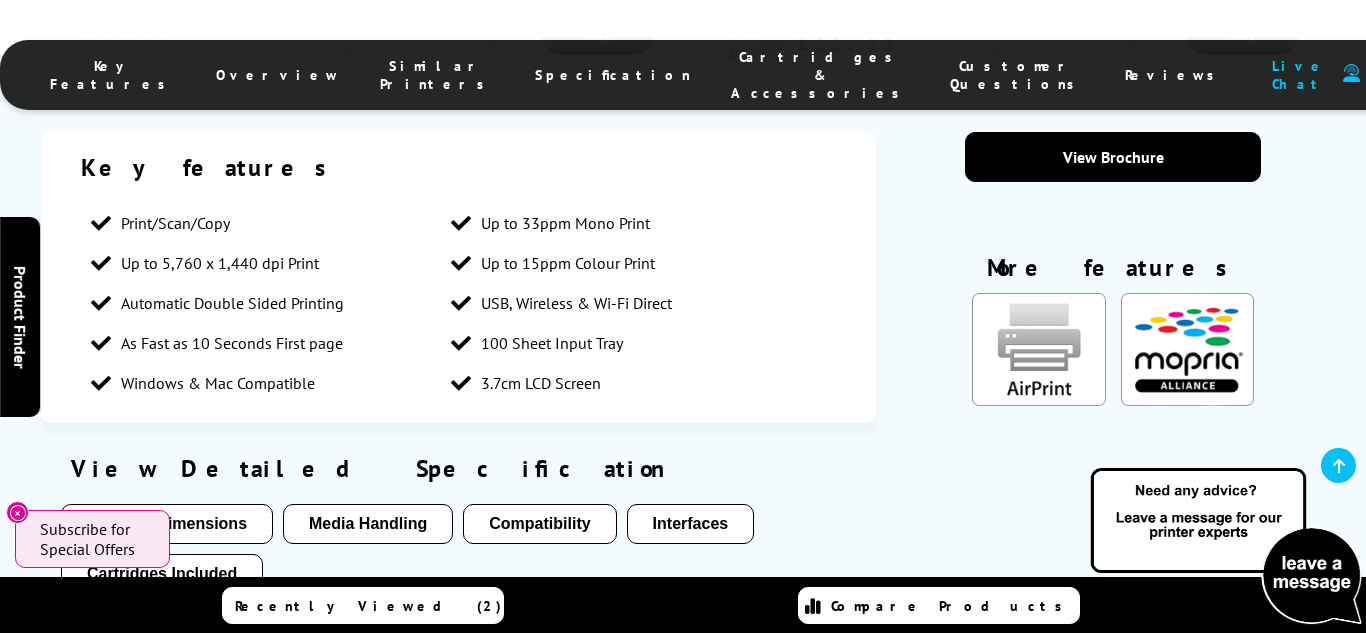 click on "Physical/Dimensions" at bounding box center (167, 524) 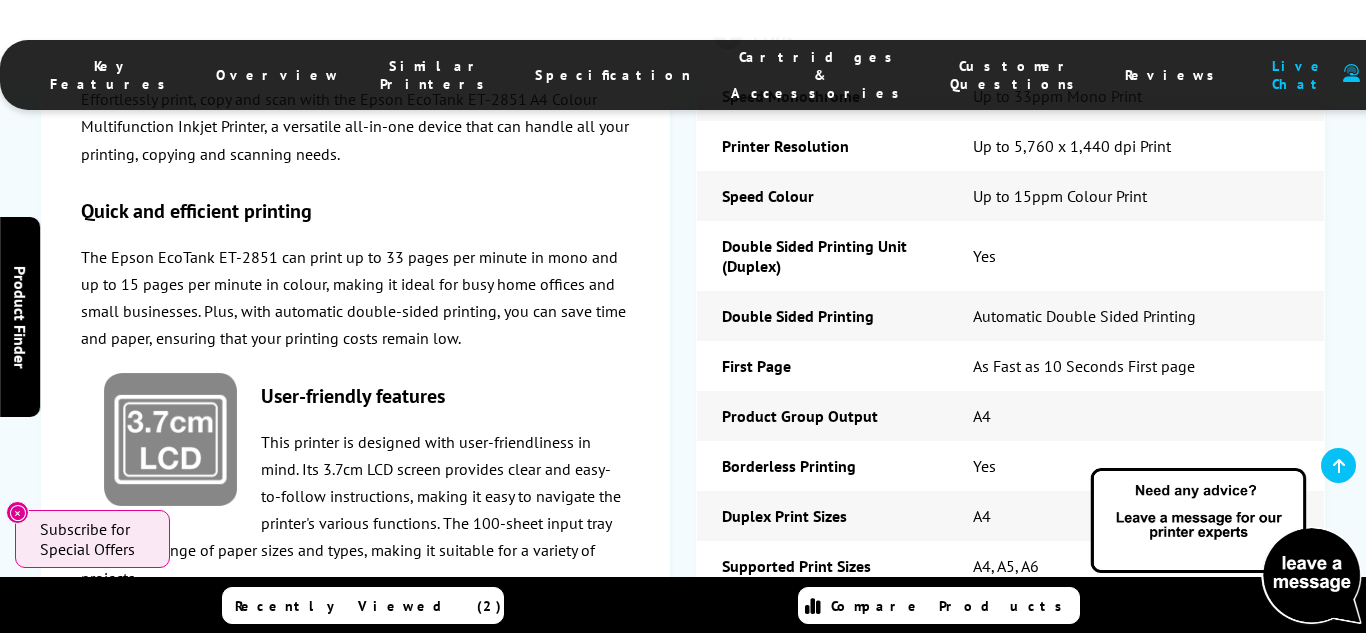 scroll, scrollTop: 3833, scrollLeft: 0, axis: vertical 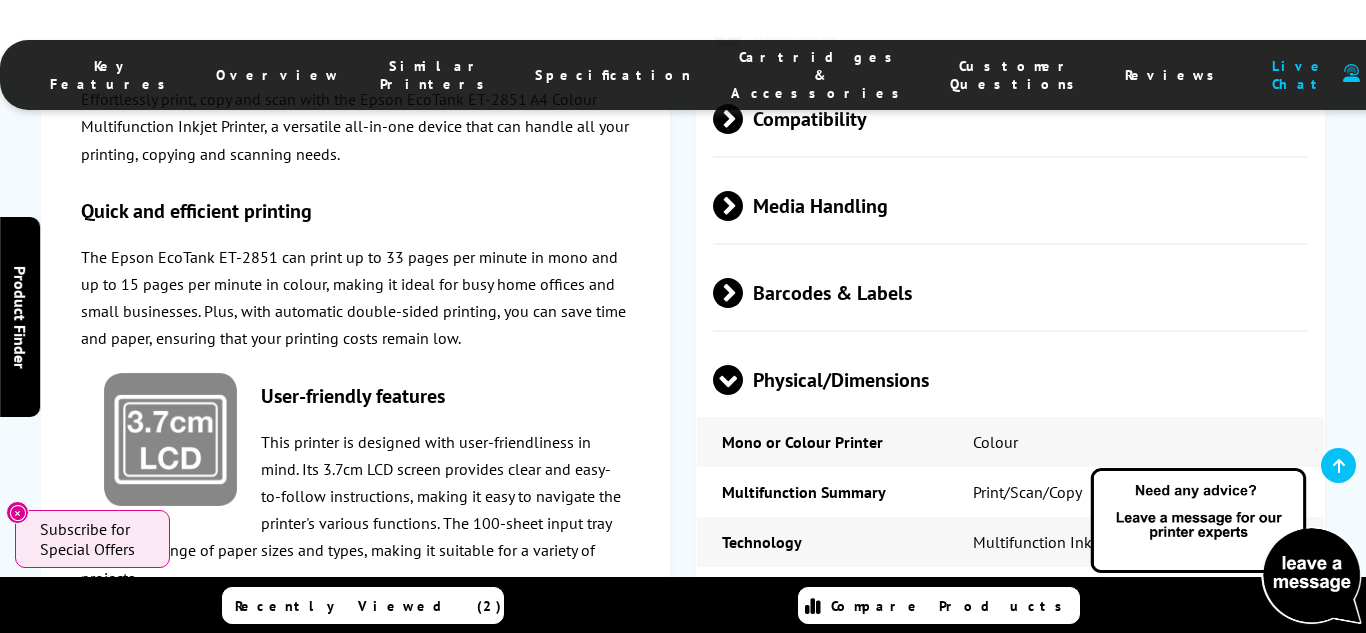 type 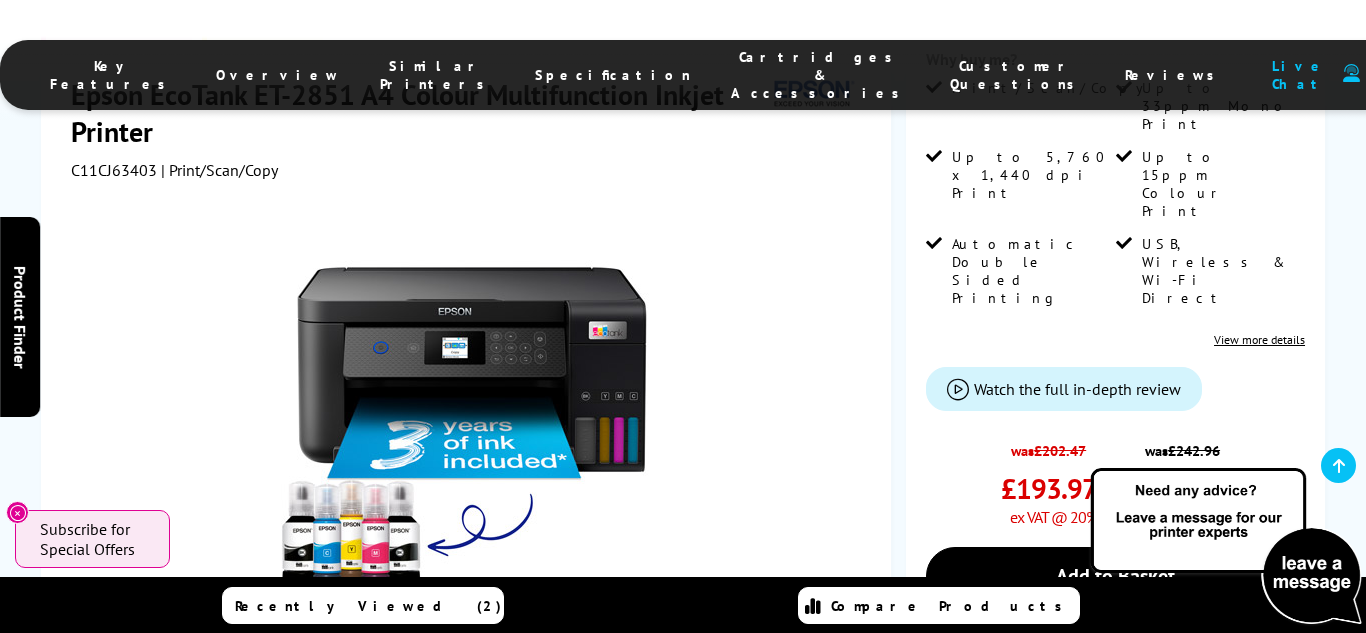 scroll, scrollTop: 393, scrollLeft: 0, axis: vertical 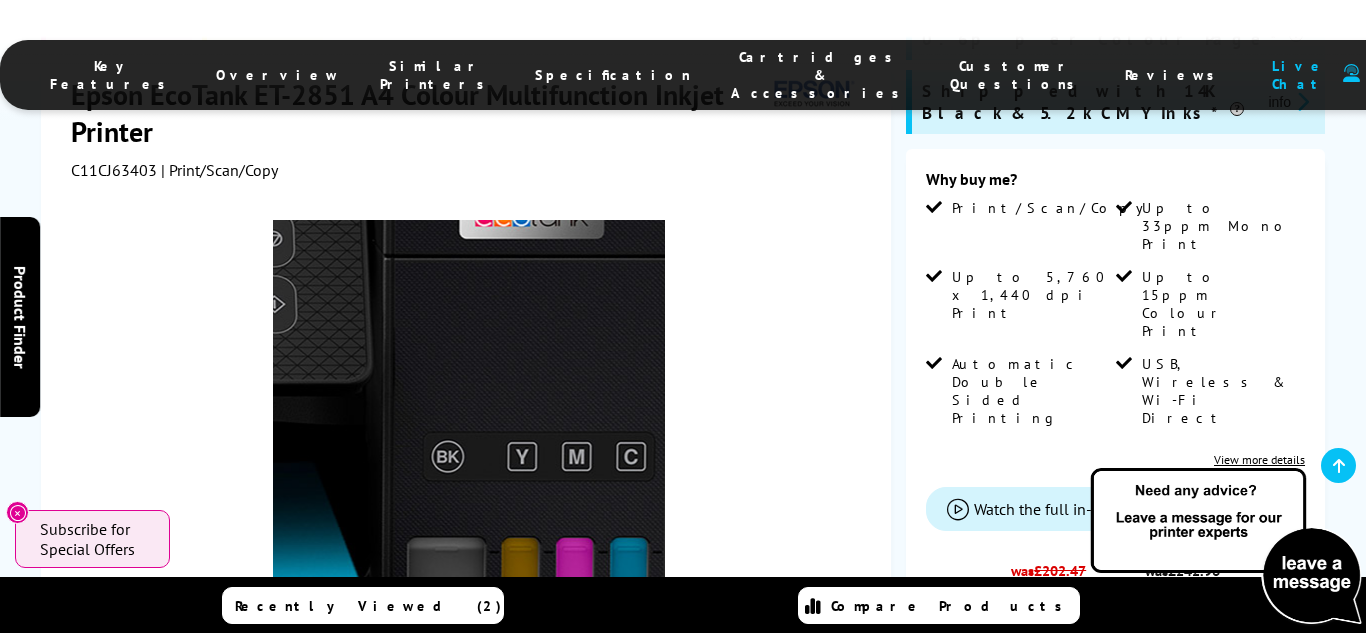 click at bounding box center [469, 416] 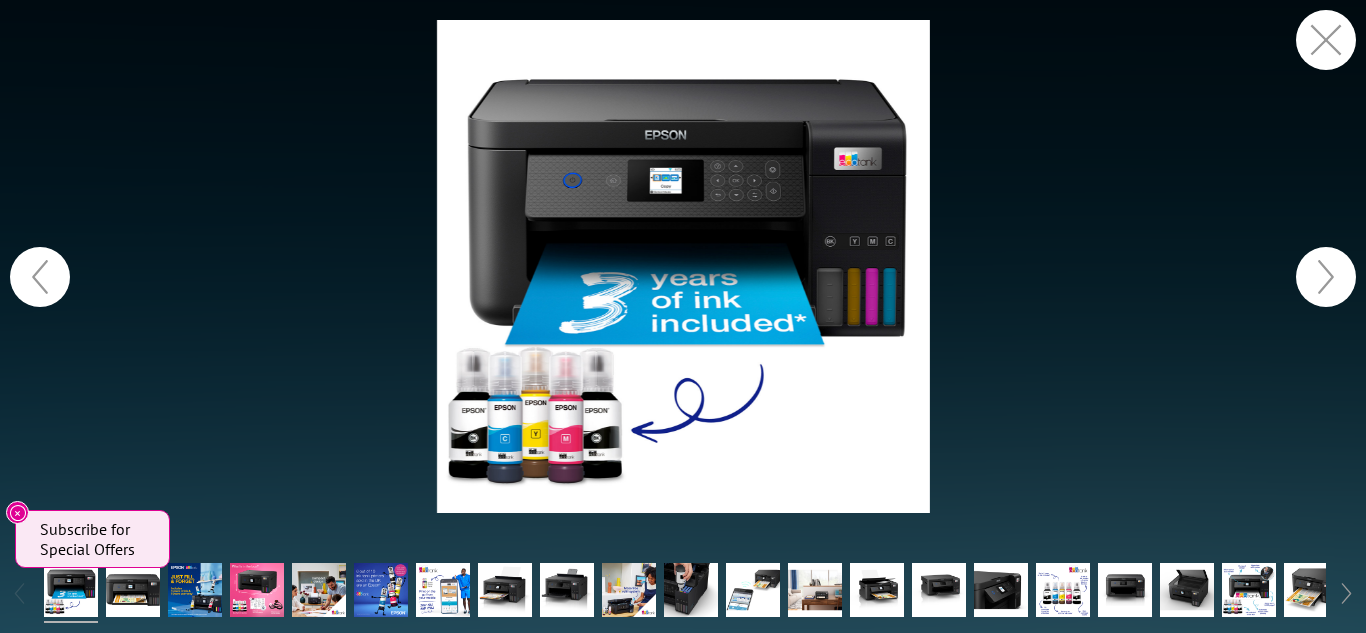 click at bounding box center (683, 266) 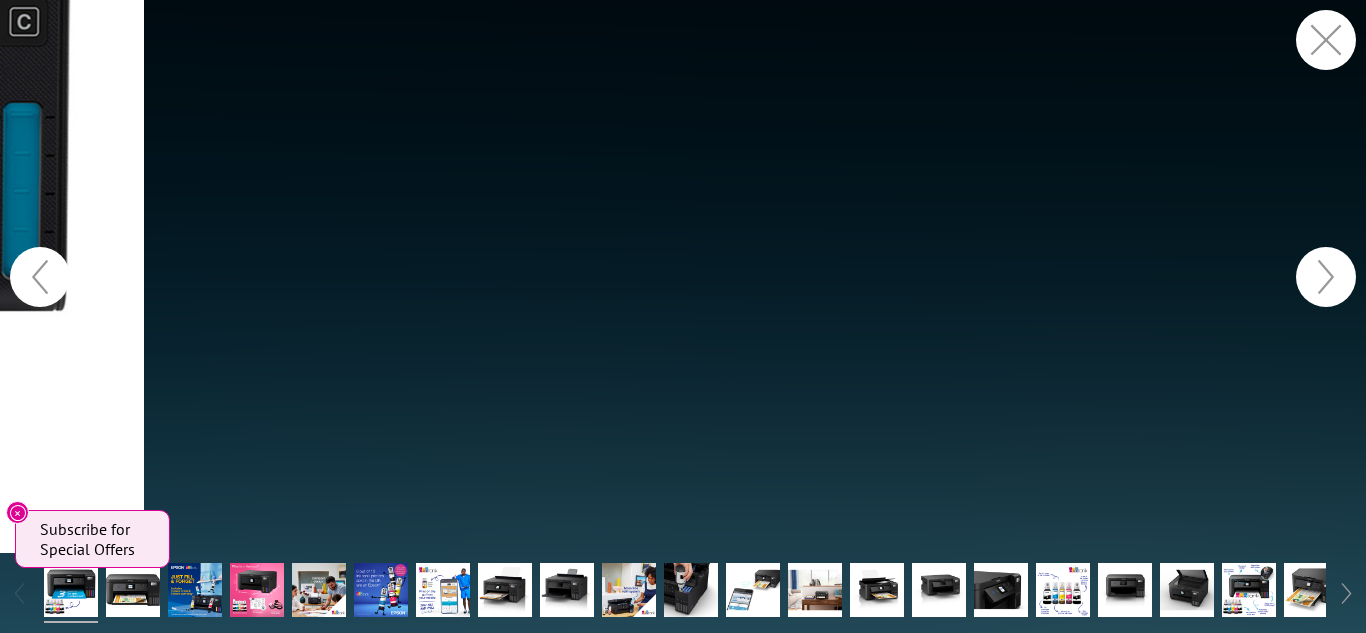 click at bounding box center [1326, 277] 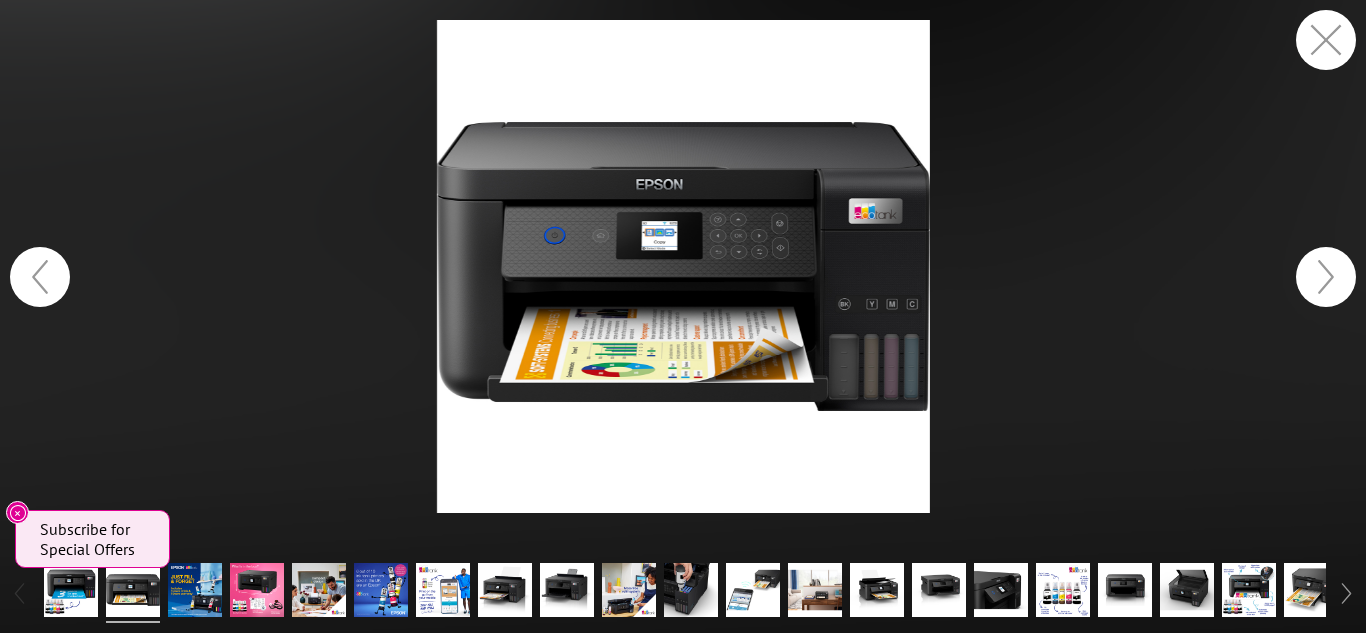 click at bounding box center [1326, 277] 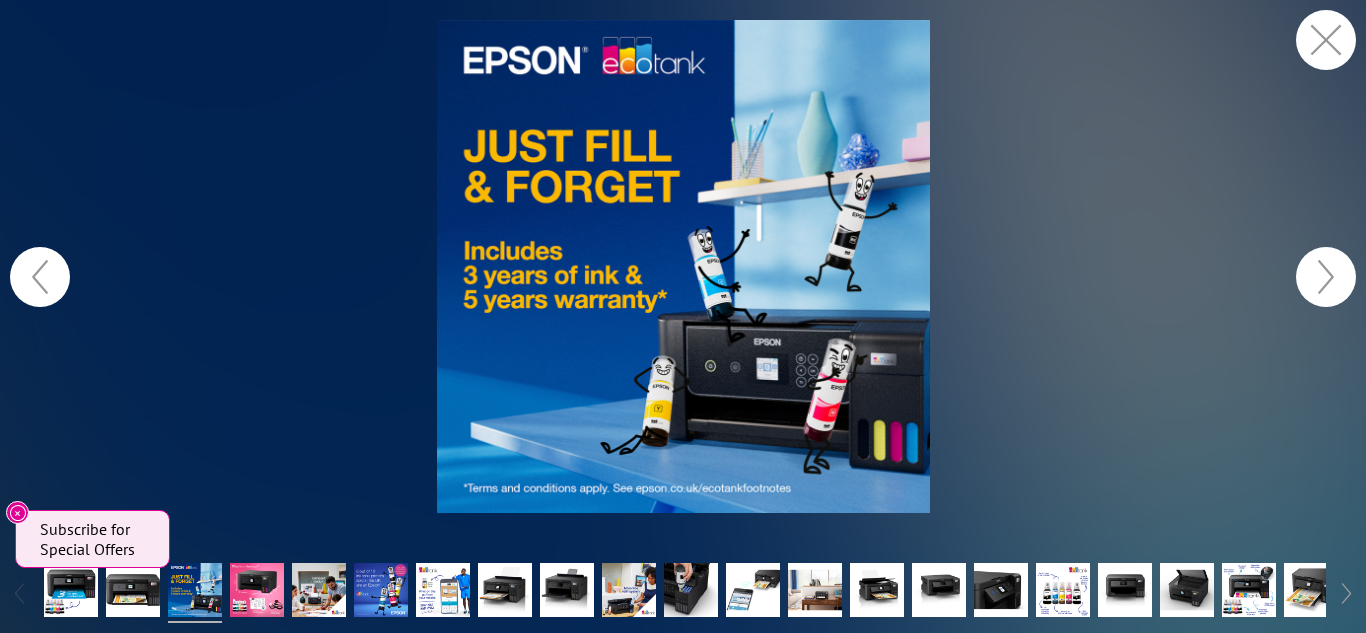 click at bounding box center (1326, 277) 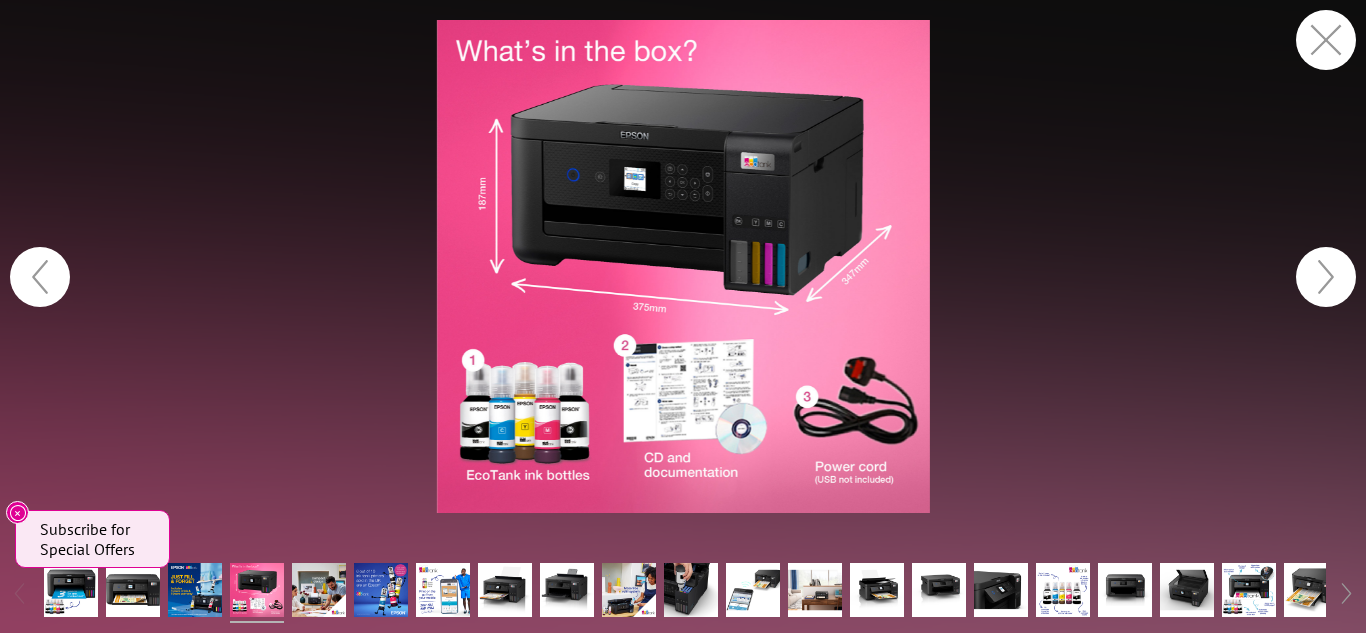 click at bounding box center [1326, 277] 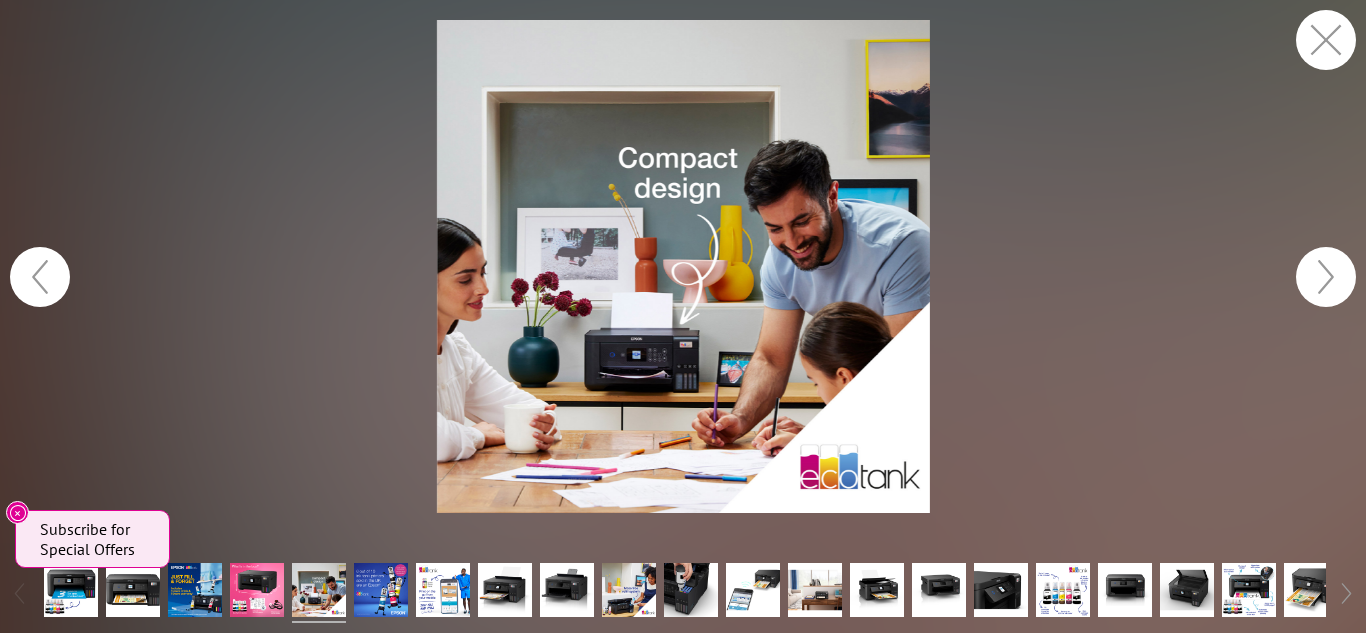 click at bounding box center [1326, 277] 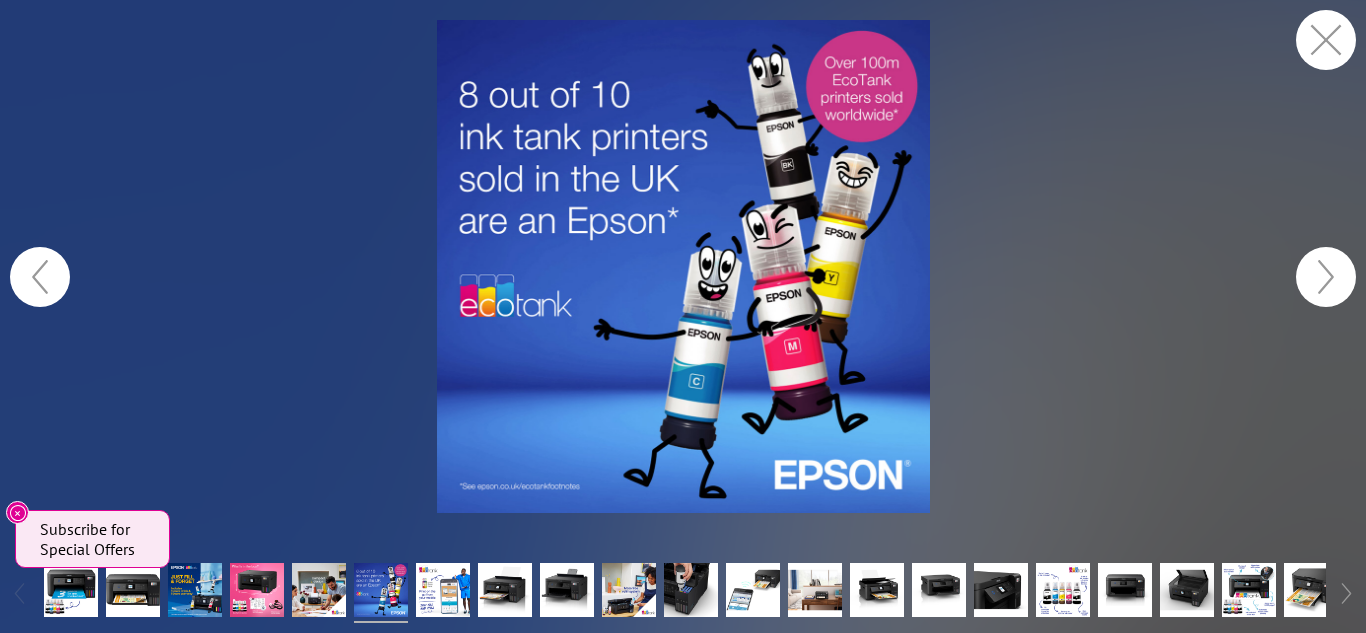 click at bounding box center [1326, 277] 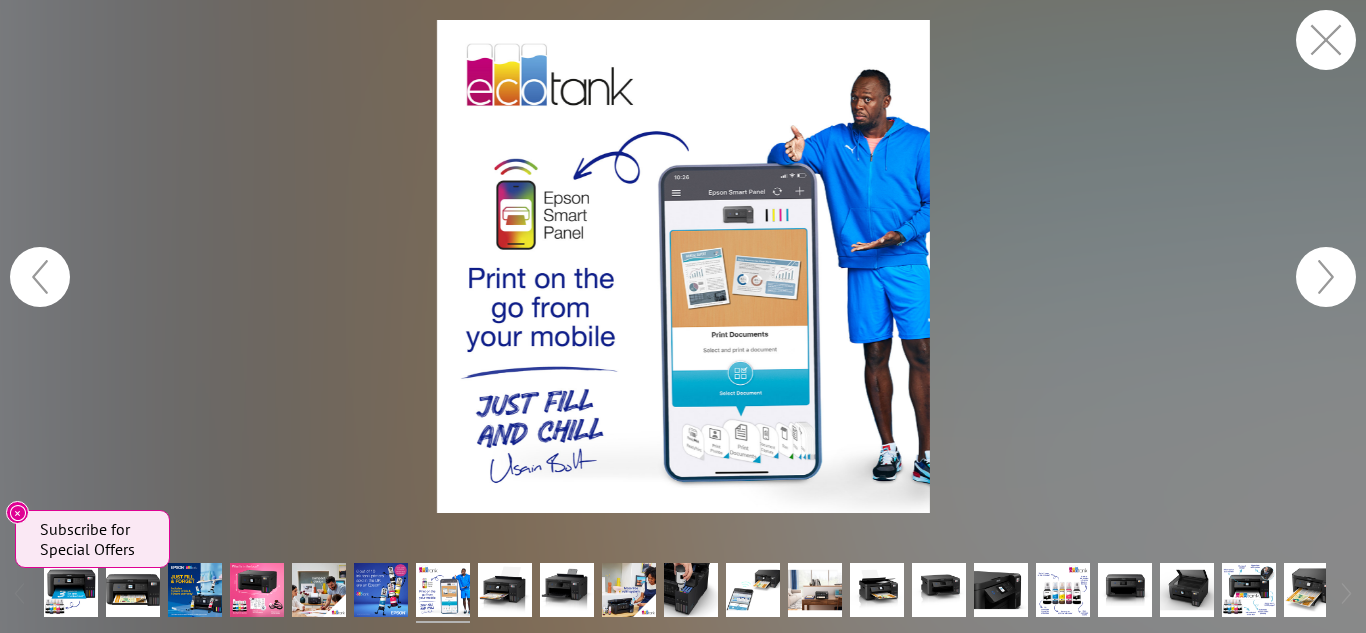 click at bounding box center [1326, 277] 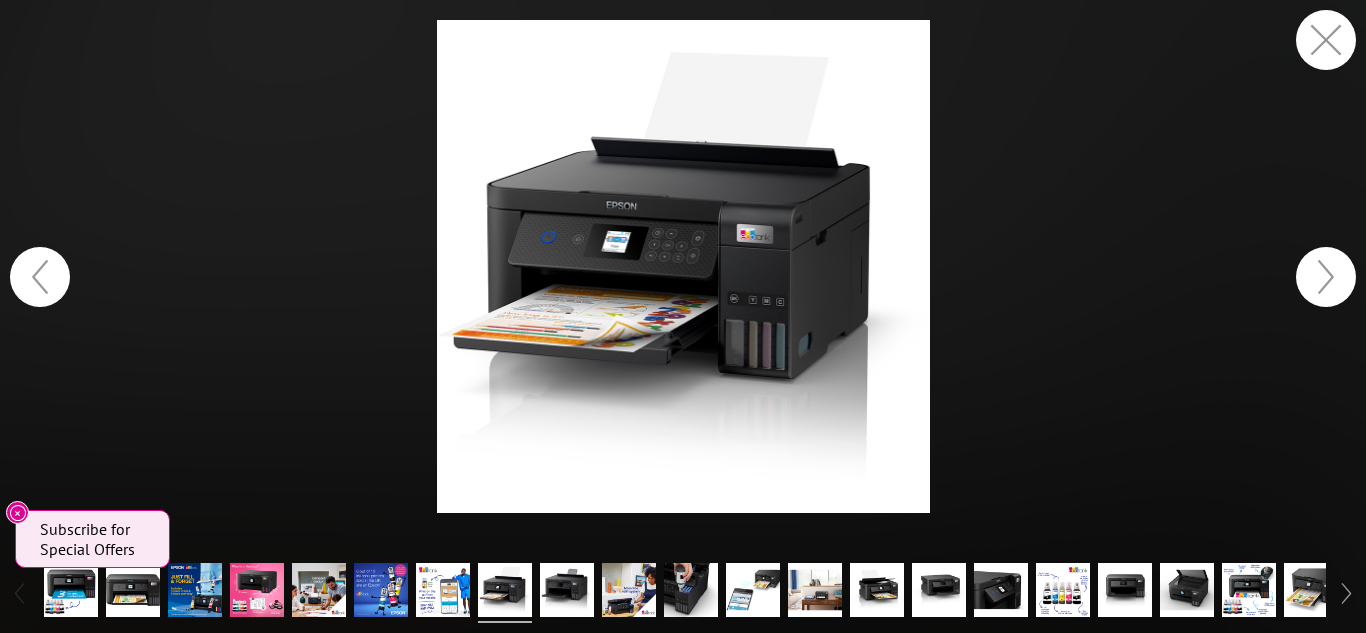 click at bounding box center (1326, 277) 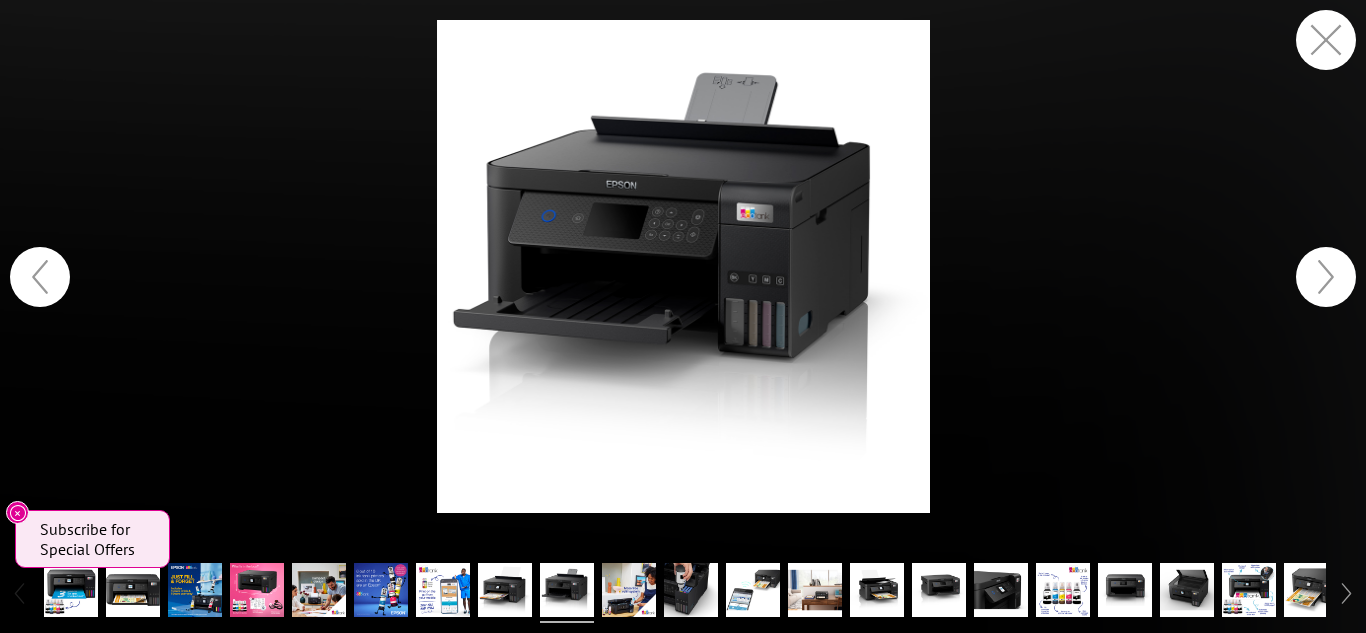 click at bounding box center (1326, 277) 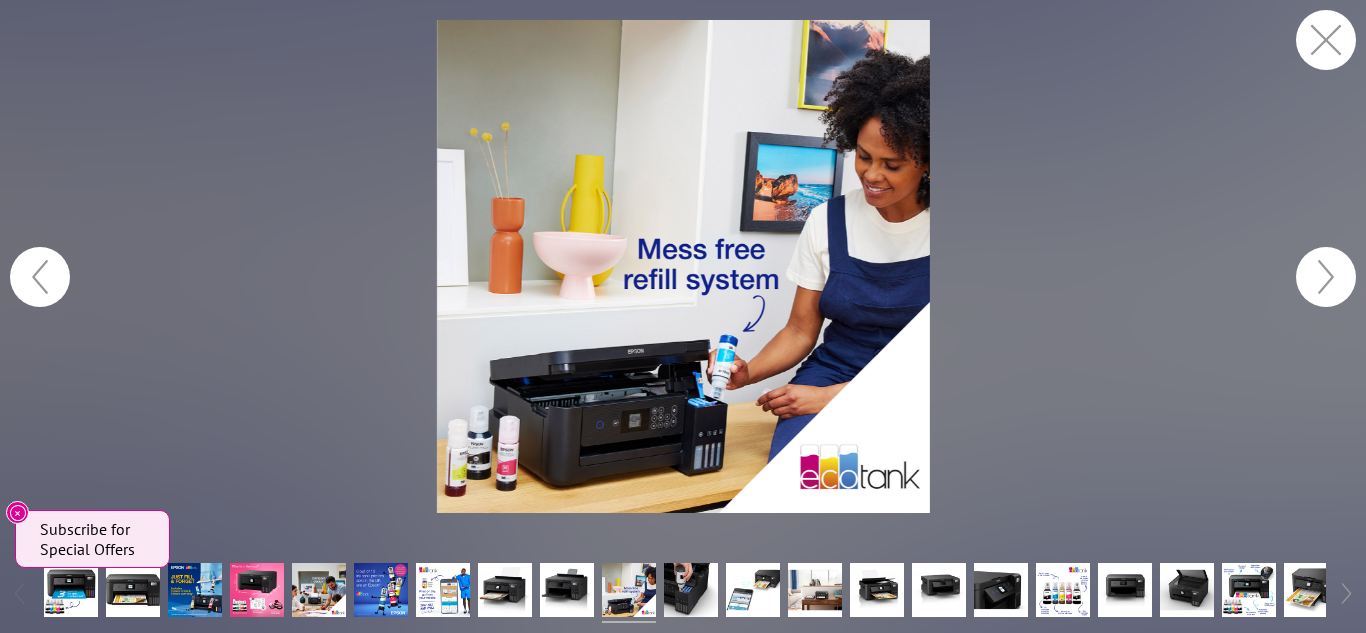 click at bounding box center [1326, 277] 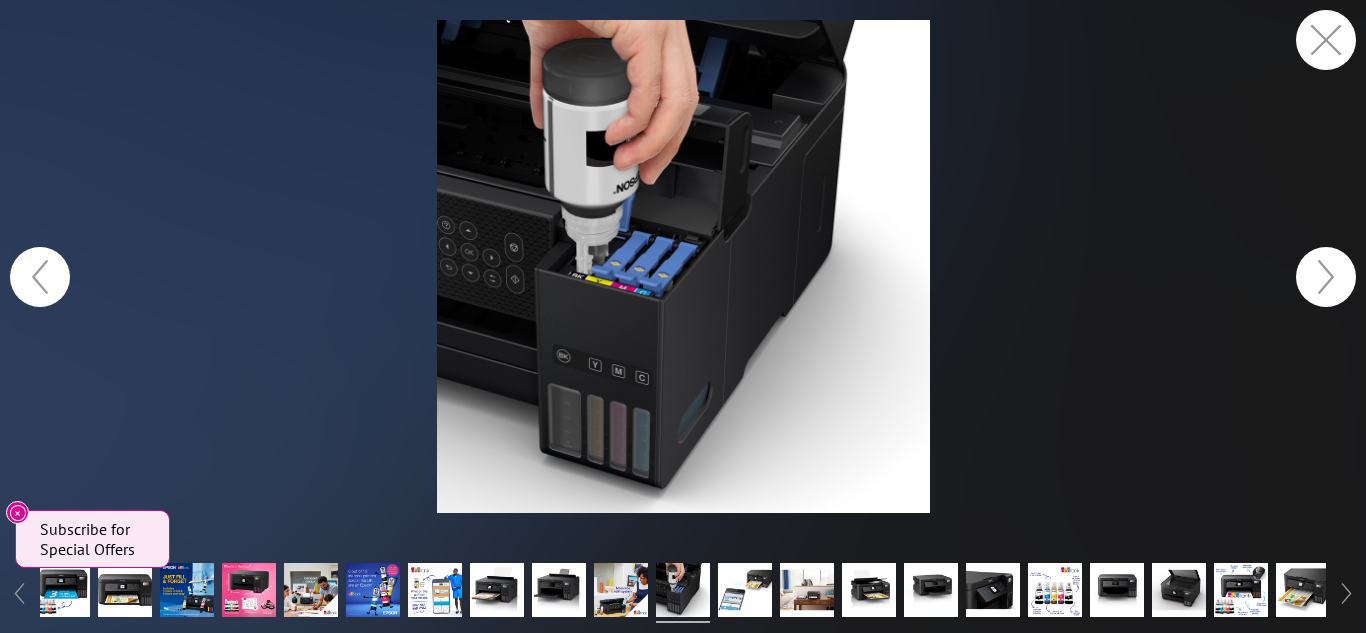 click at bounding box center (1326, 277) 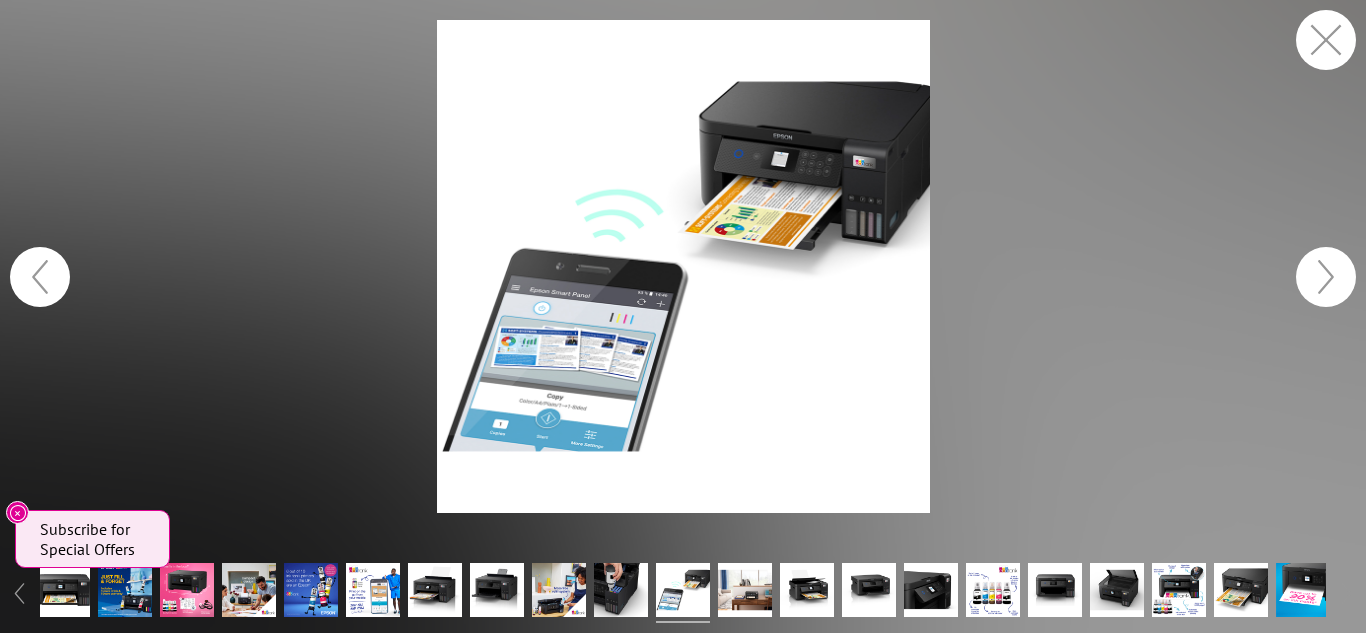 click at bounding box center [1326, 277] 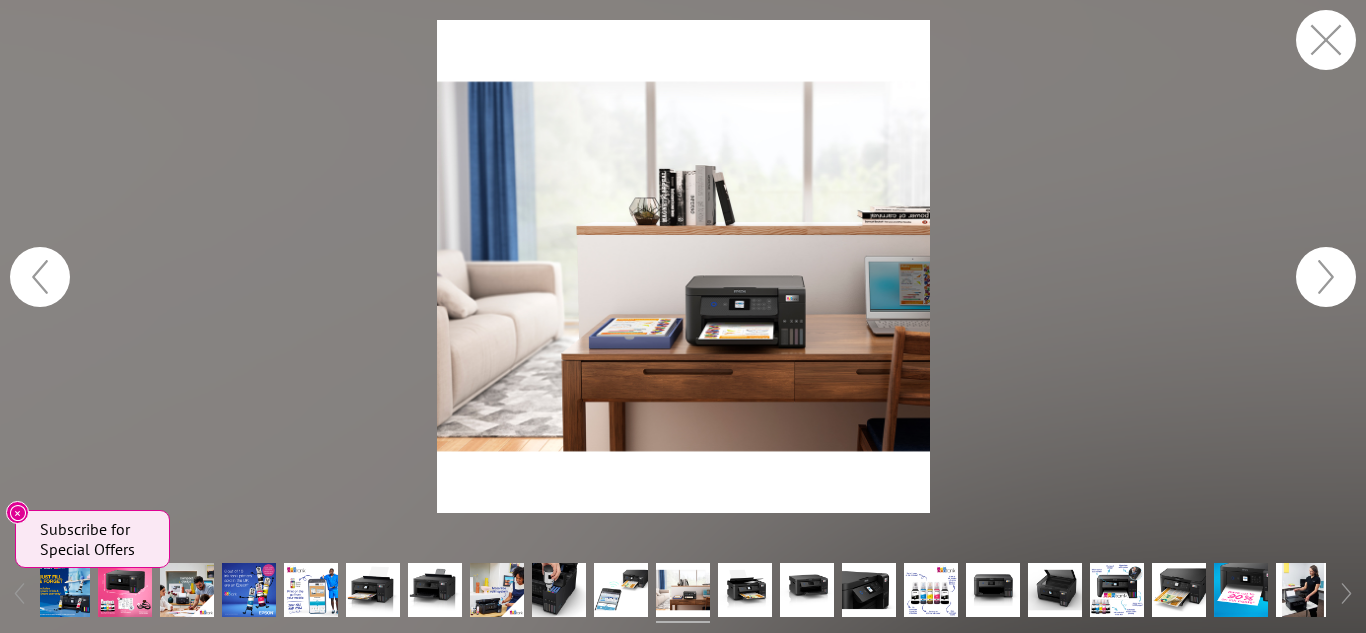 click at bounding box center (1326, 277) 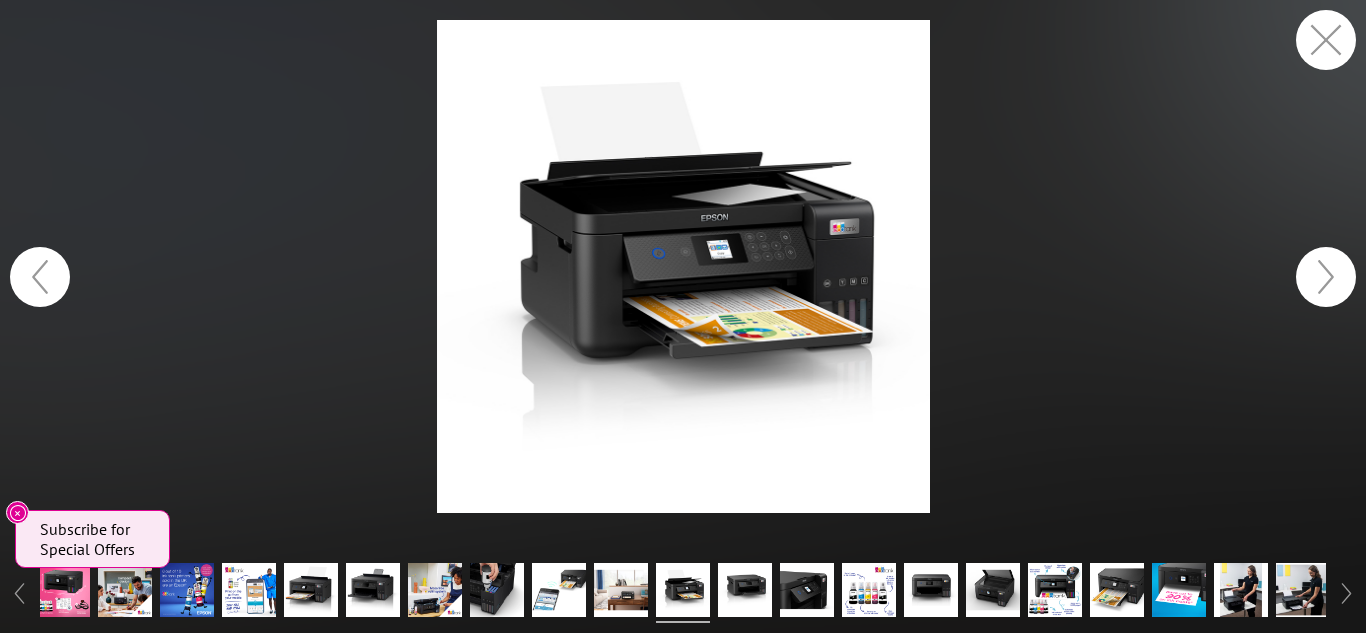 click at bounding box center (1326, 277) 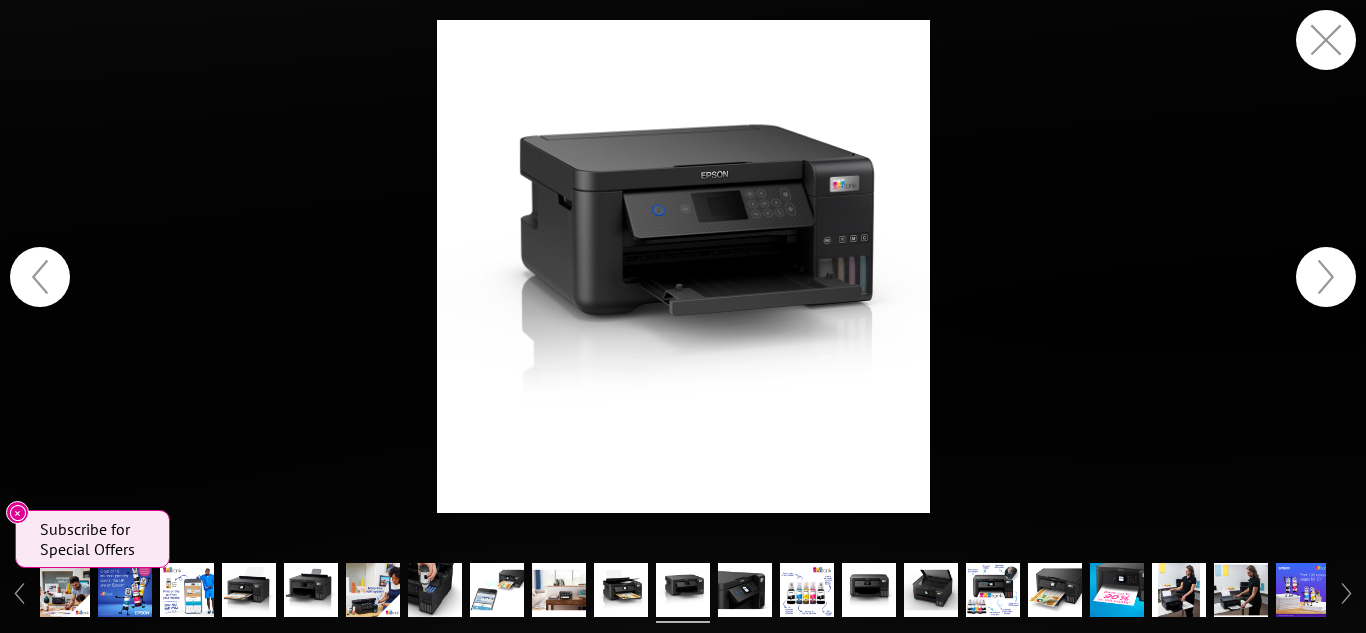 click at bounding box center [1326, 277] 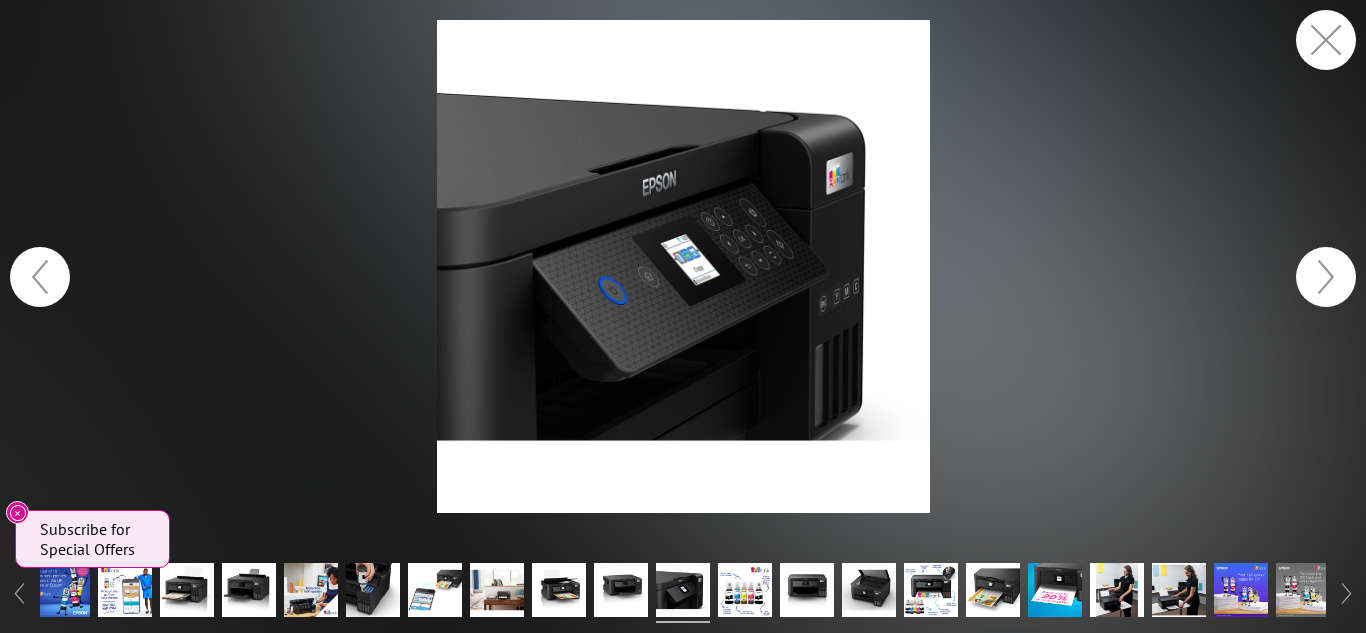 click at bounding box center [1326, 277] 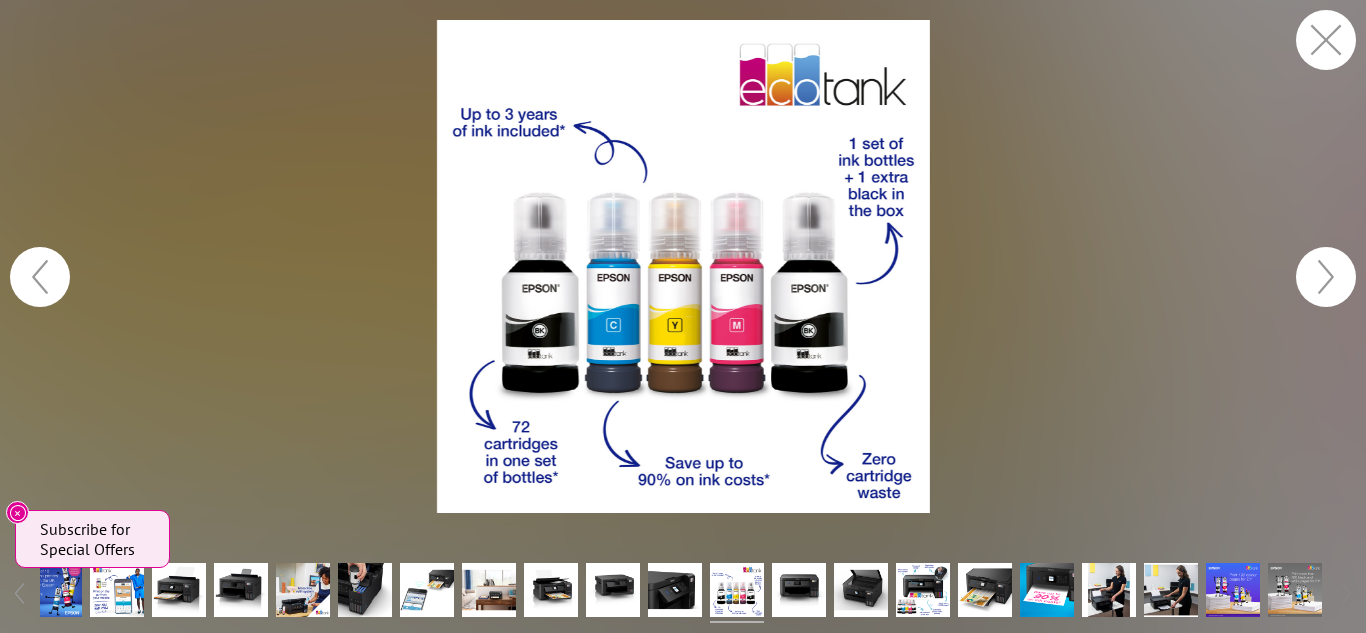 click at bounding box center [1326, 277] 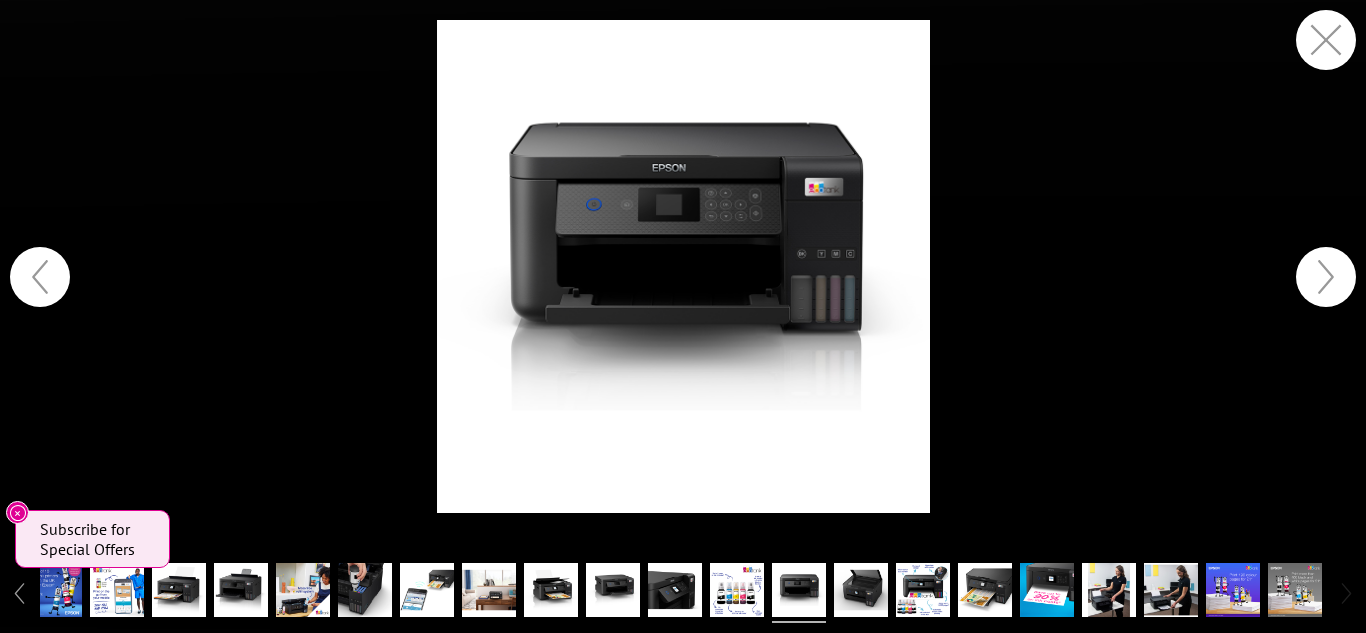 click at bounding box center (1326, 277) 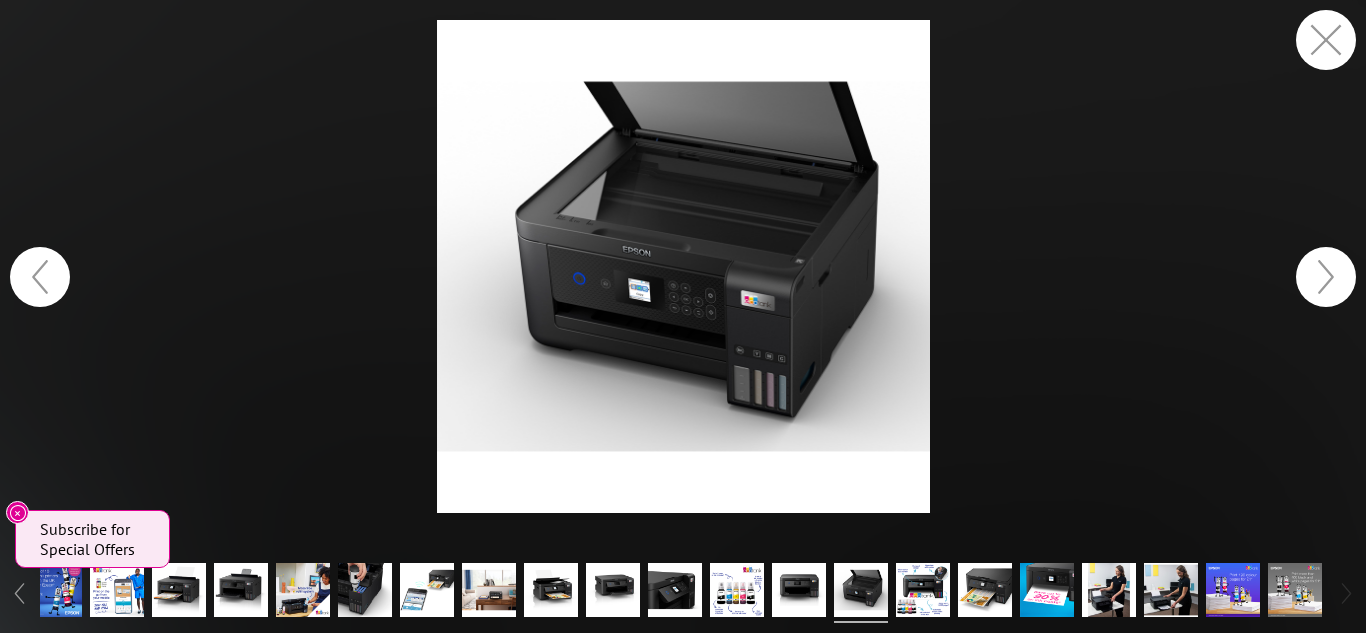 click at bounding box center [1326, 277] 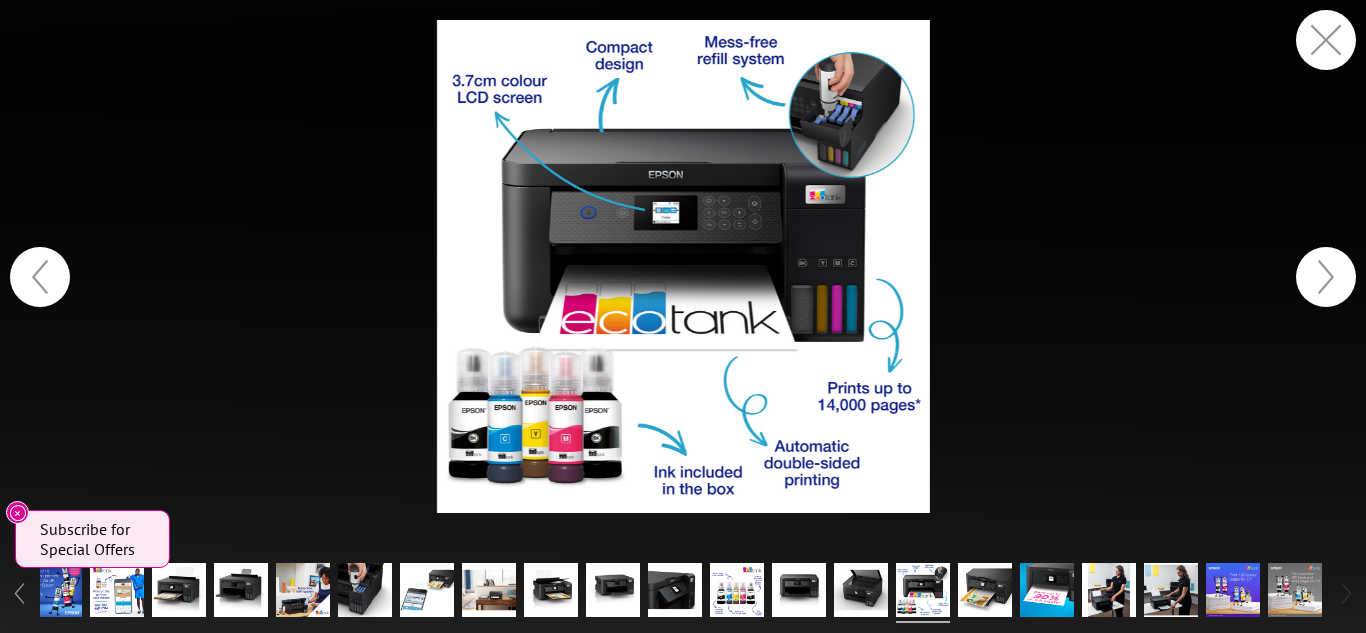 click at bounding box center (1326, 277) 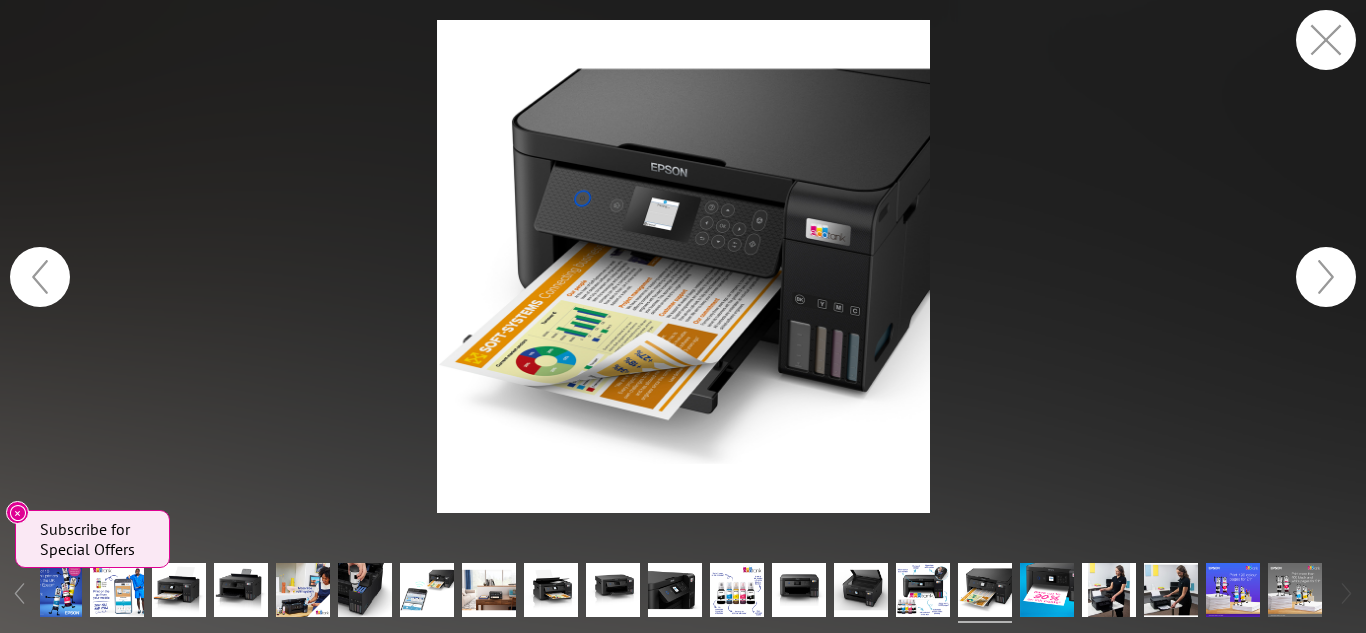 click at bounding box center (1326, 277) 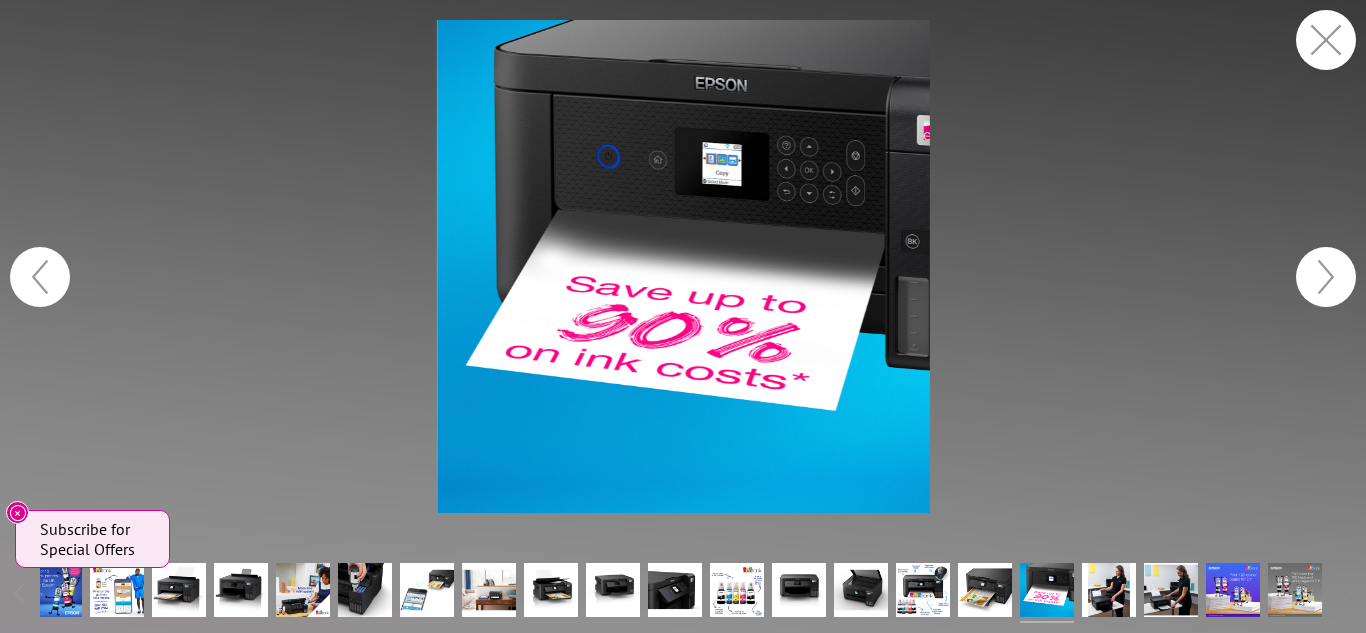 click at bounding box center [1326, 277] 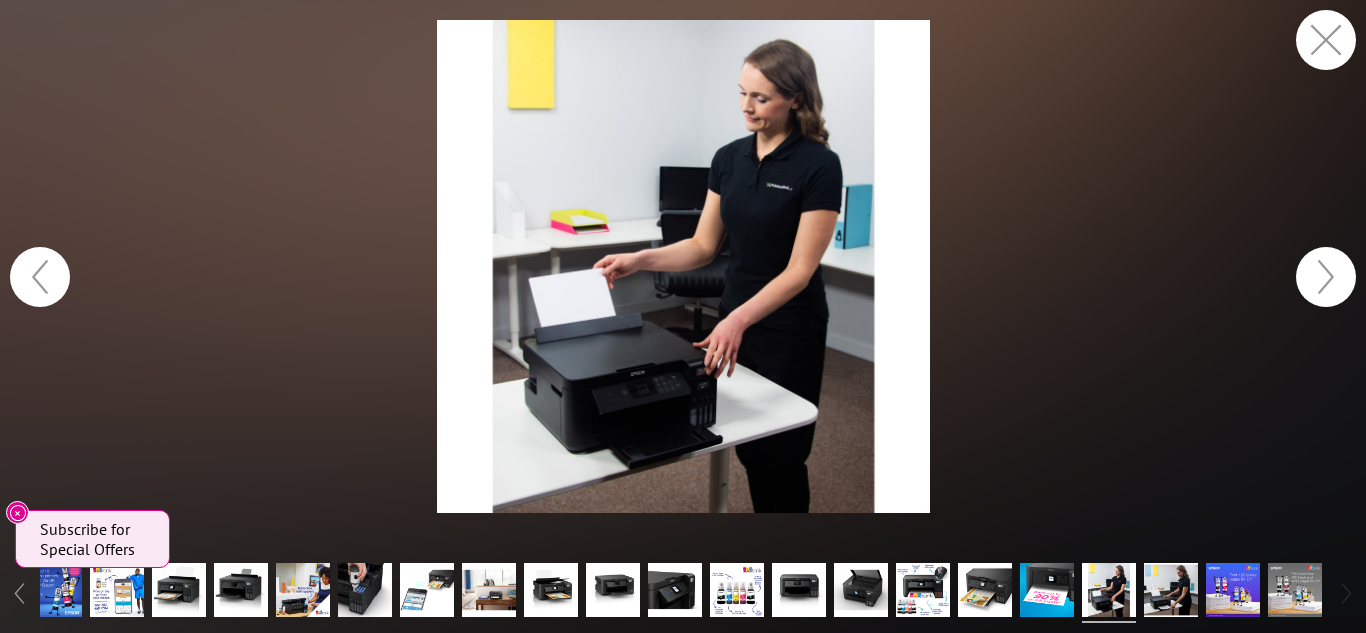 click at bounding box center [1326, 277] 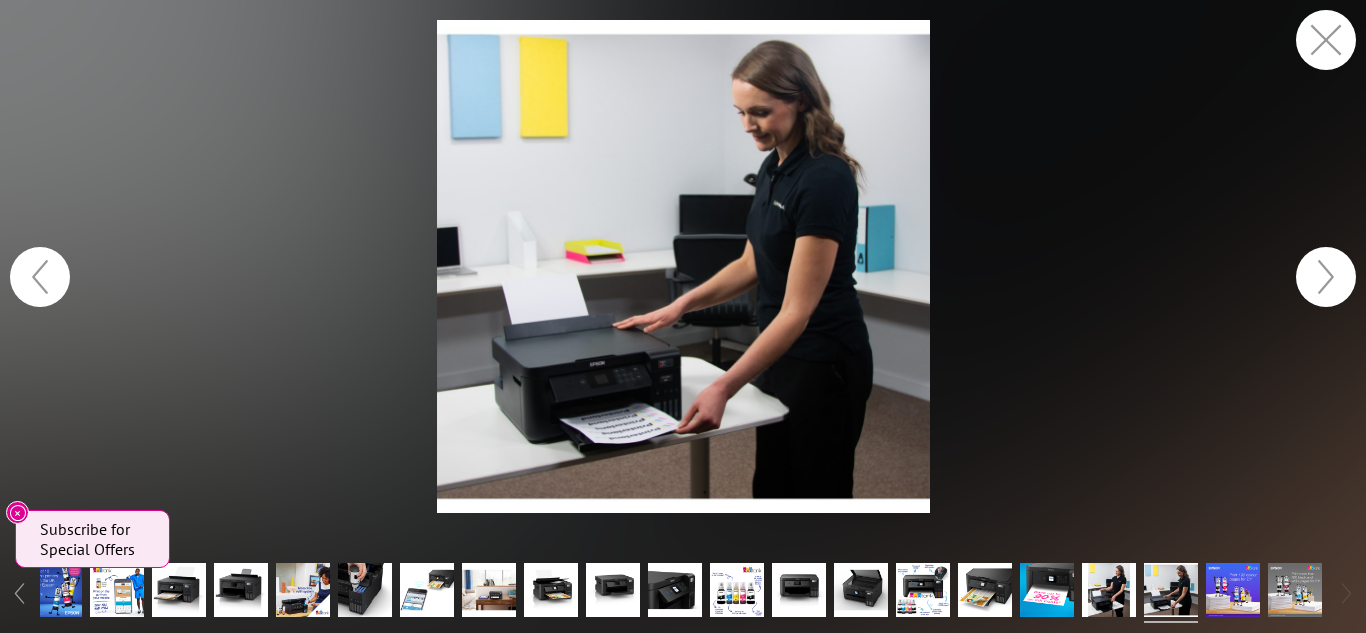click at bounding box center [1326, 277] 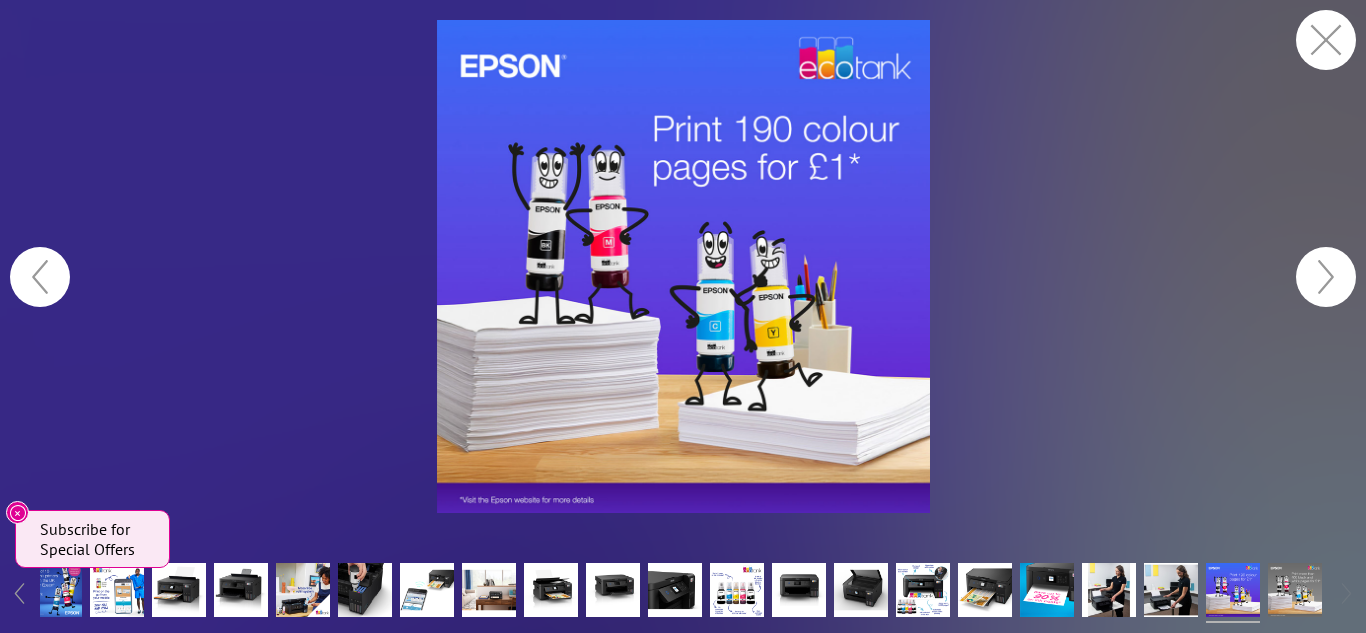 click at bounding box center (1326, 277) 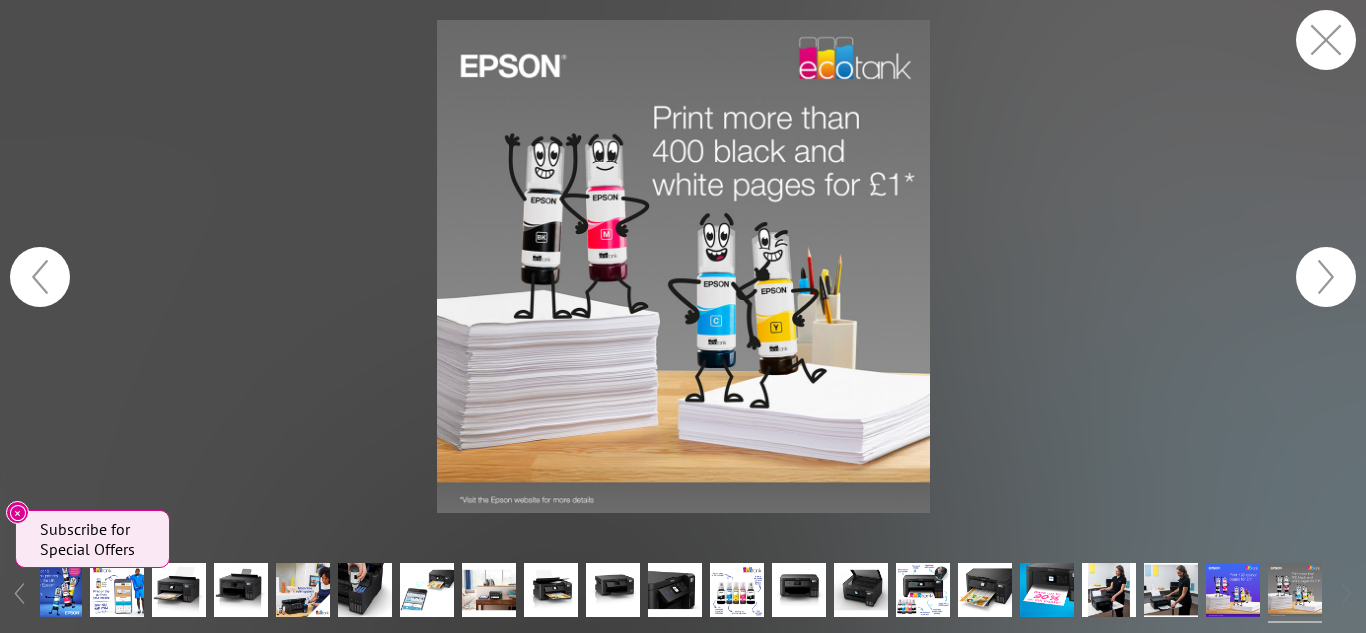 click at bounding box center [1326, 277] 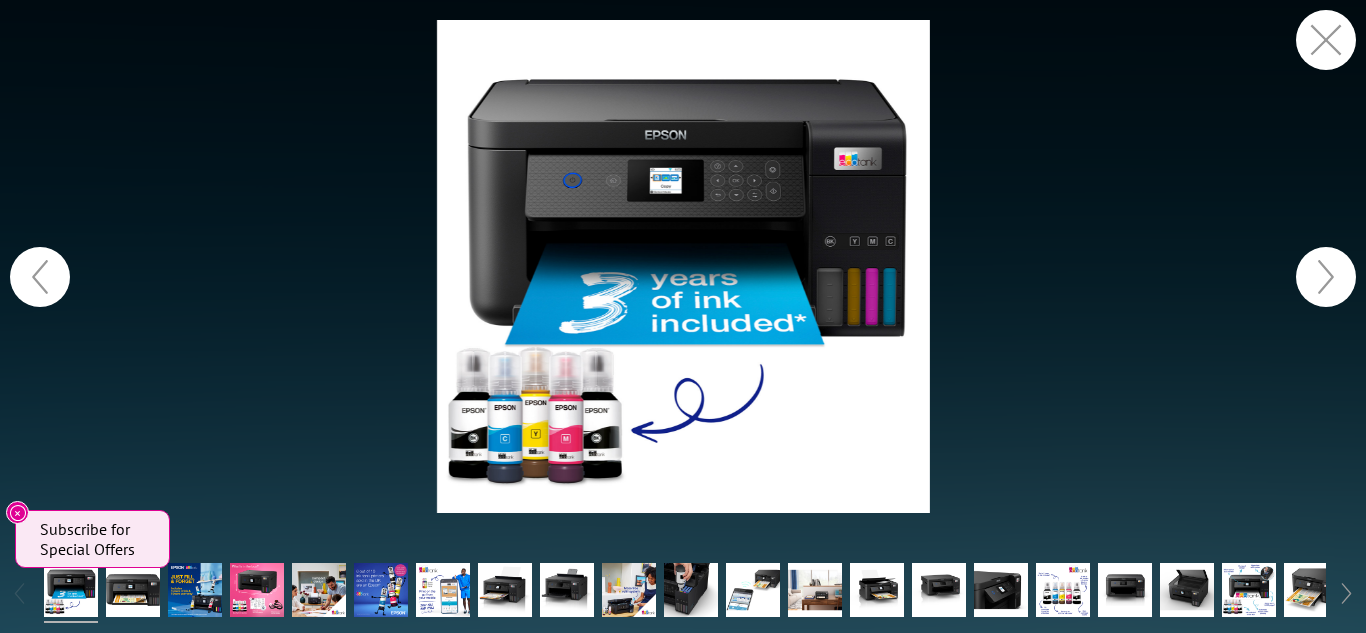 click at bounding box center (1326, 277) 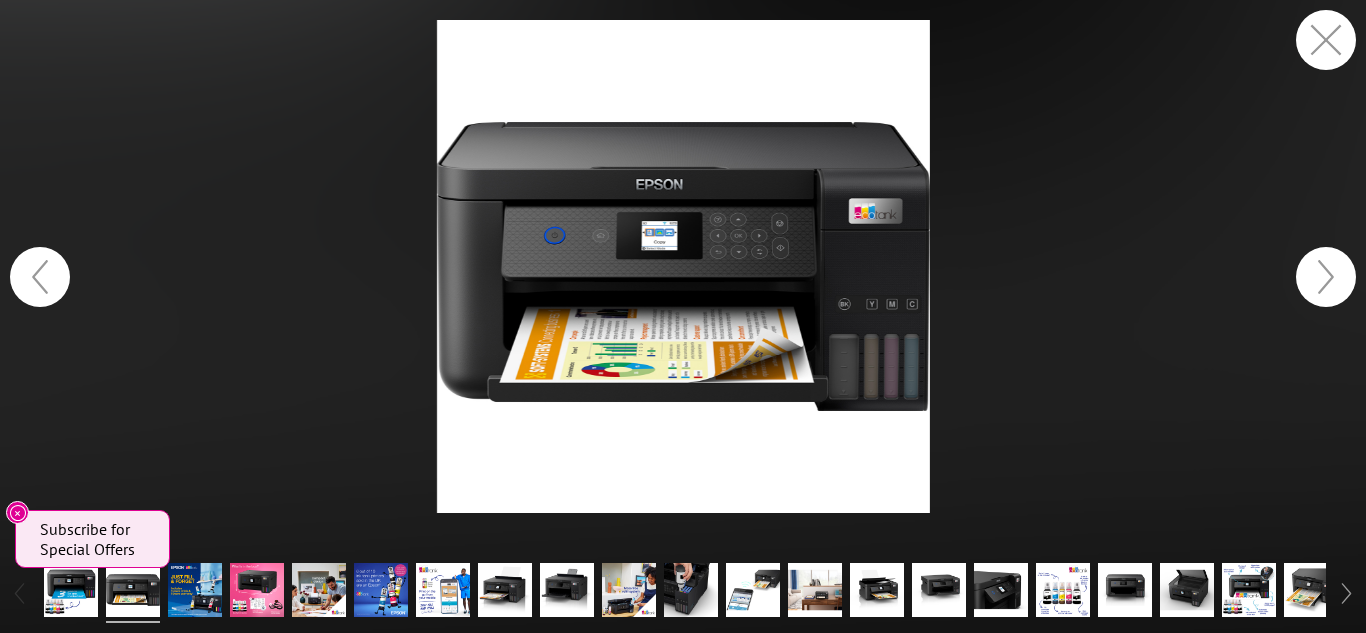 click at bounding box center (1326, 277) 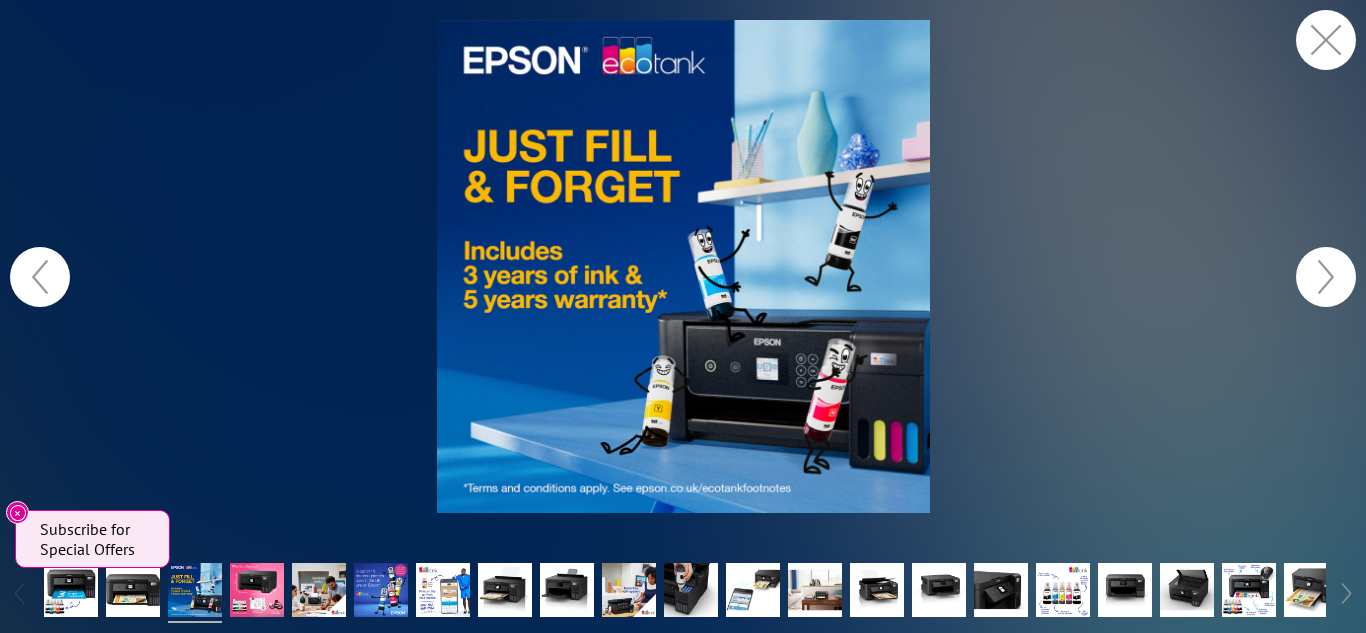 click at bounding box center (1326, 277) 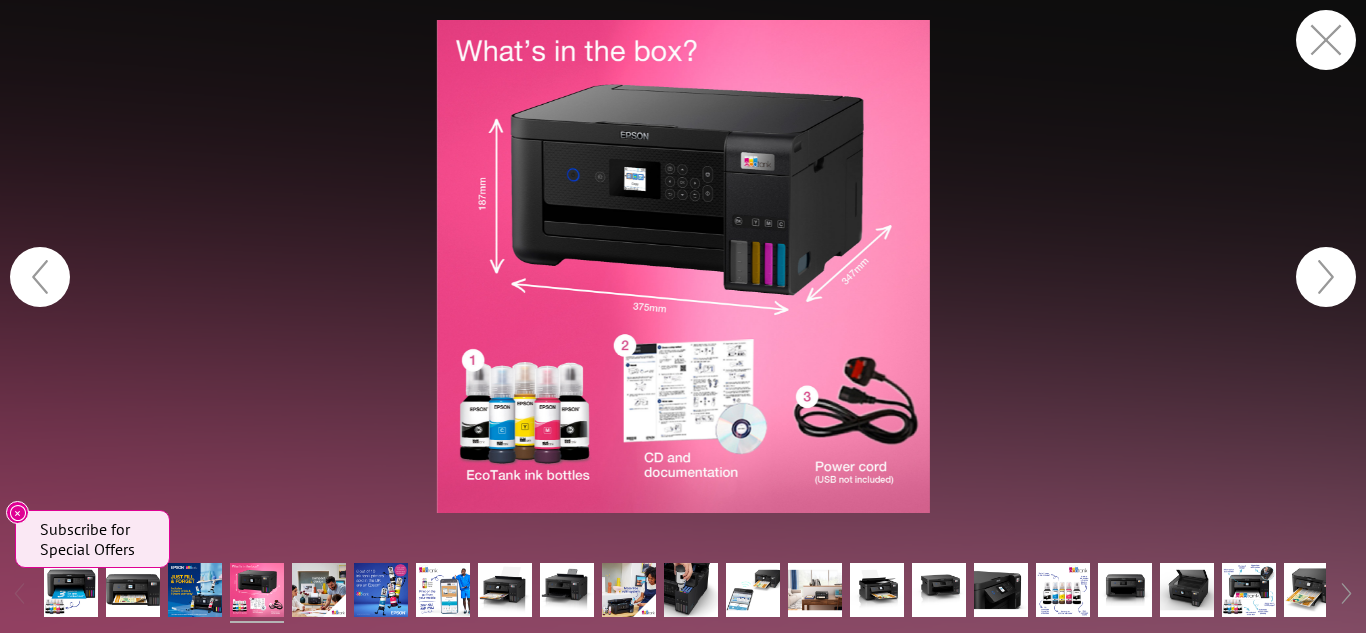 click at bounding box center [1326, 277] 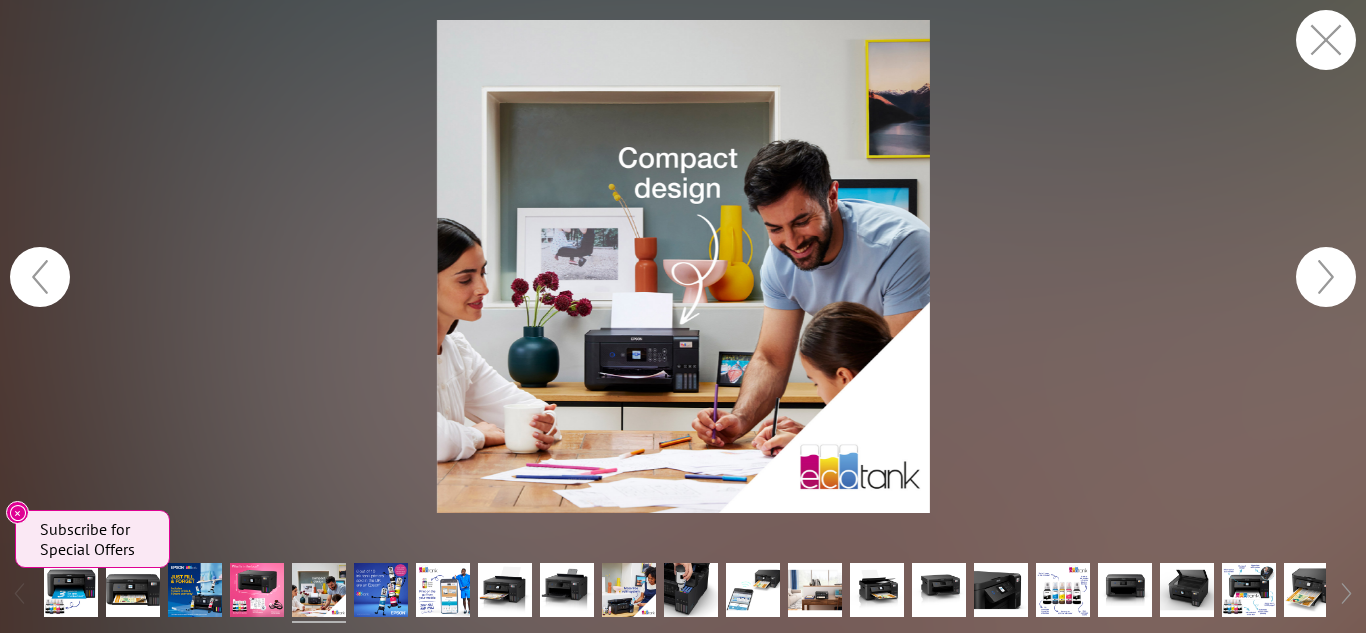 click at bounding box center (1326, 277) 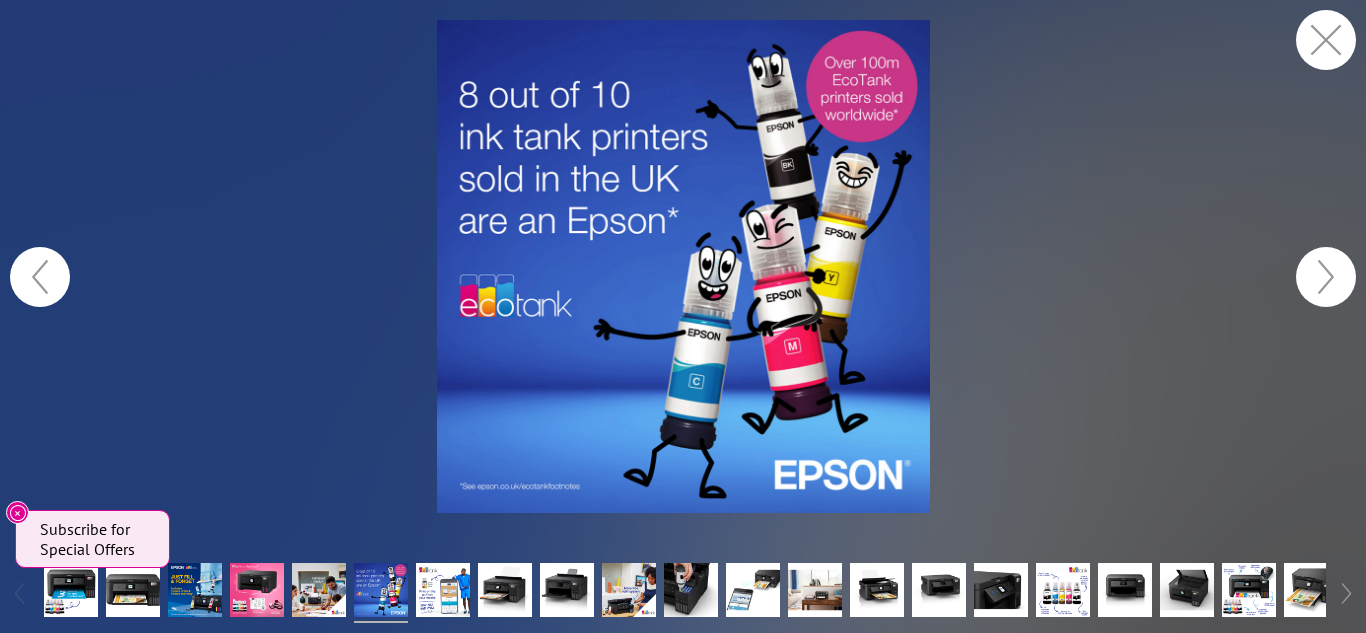 click at bounding box center (40, 277) 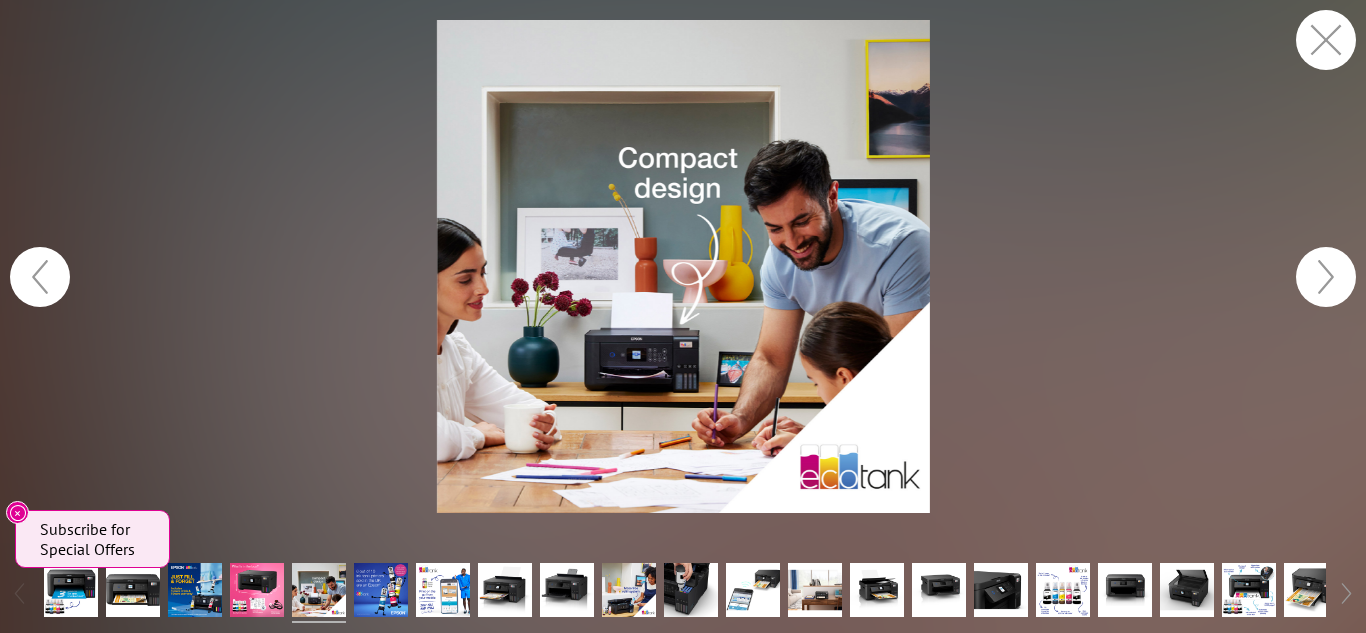 click at bounding box center [683, 266] 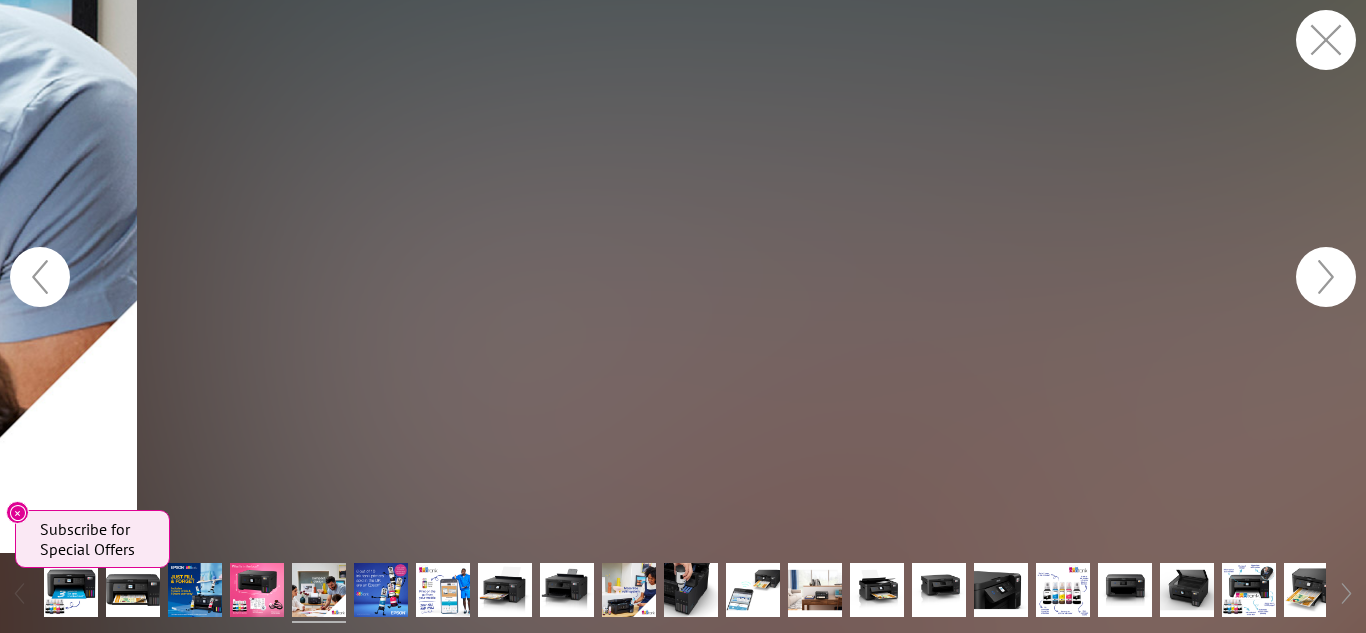 click at bounding box center [1326, 277] 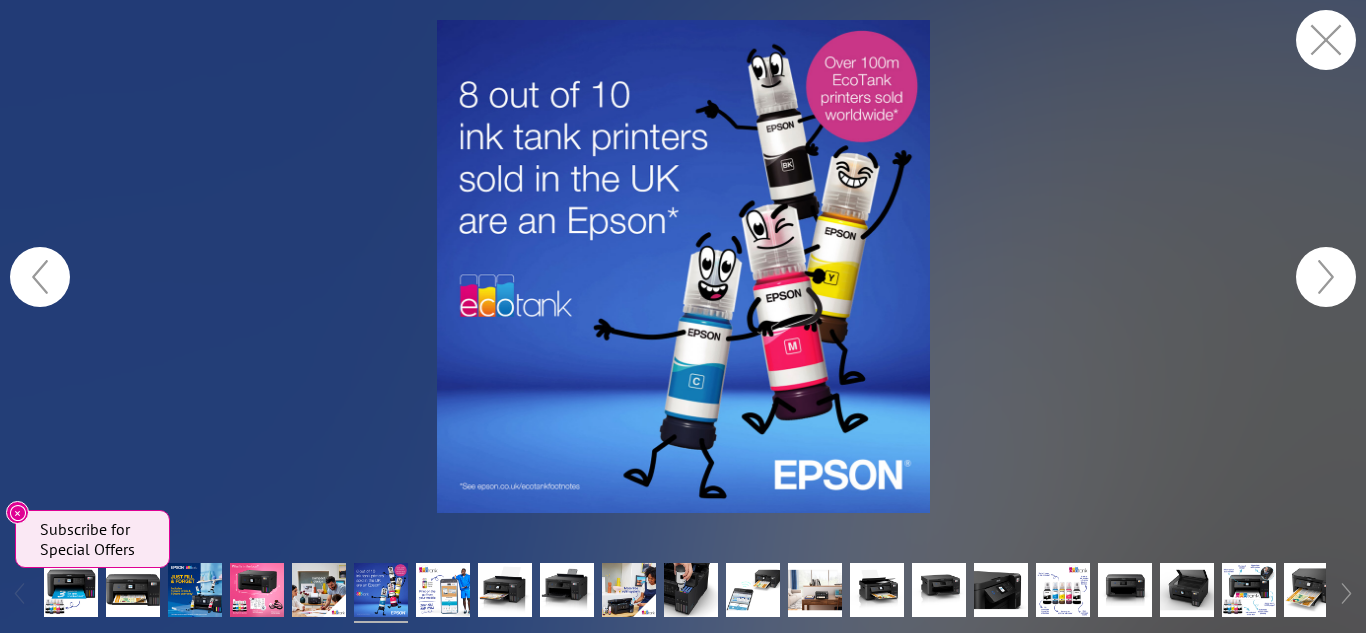 click at bounding box center [1326, 277] 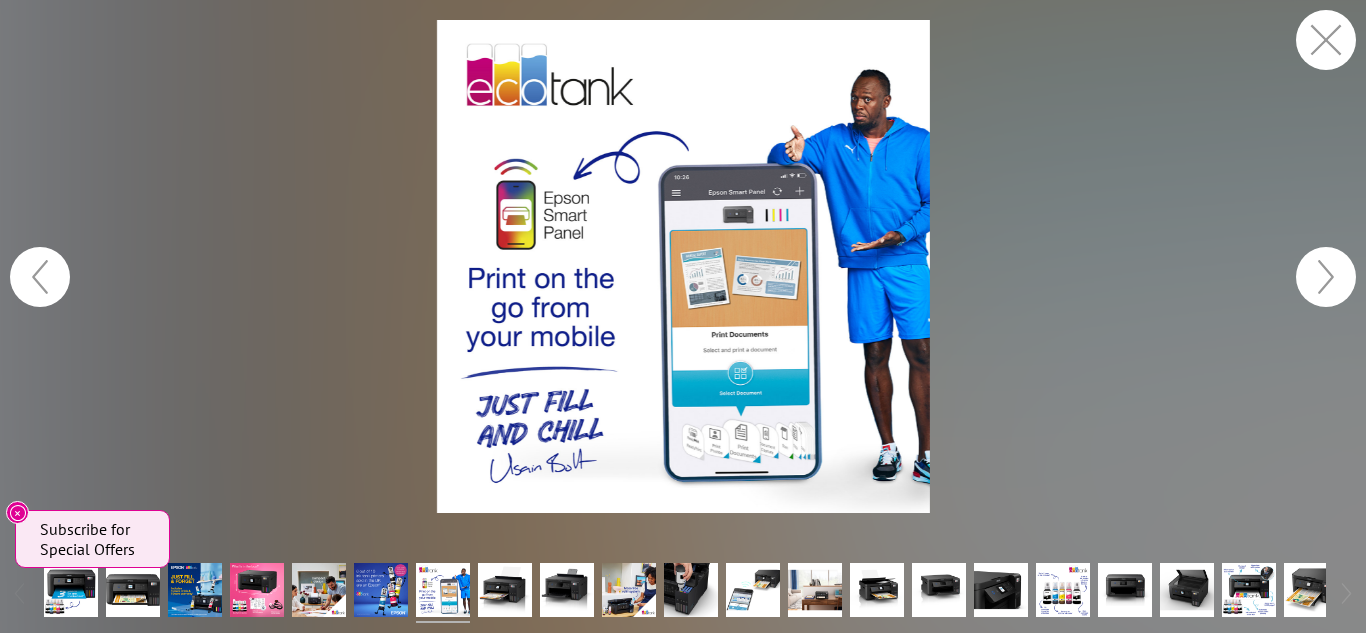 click at bounding box center [1326, 277] 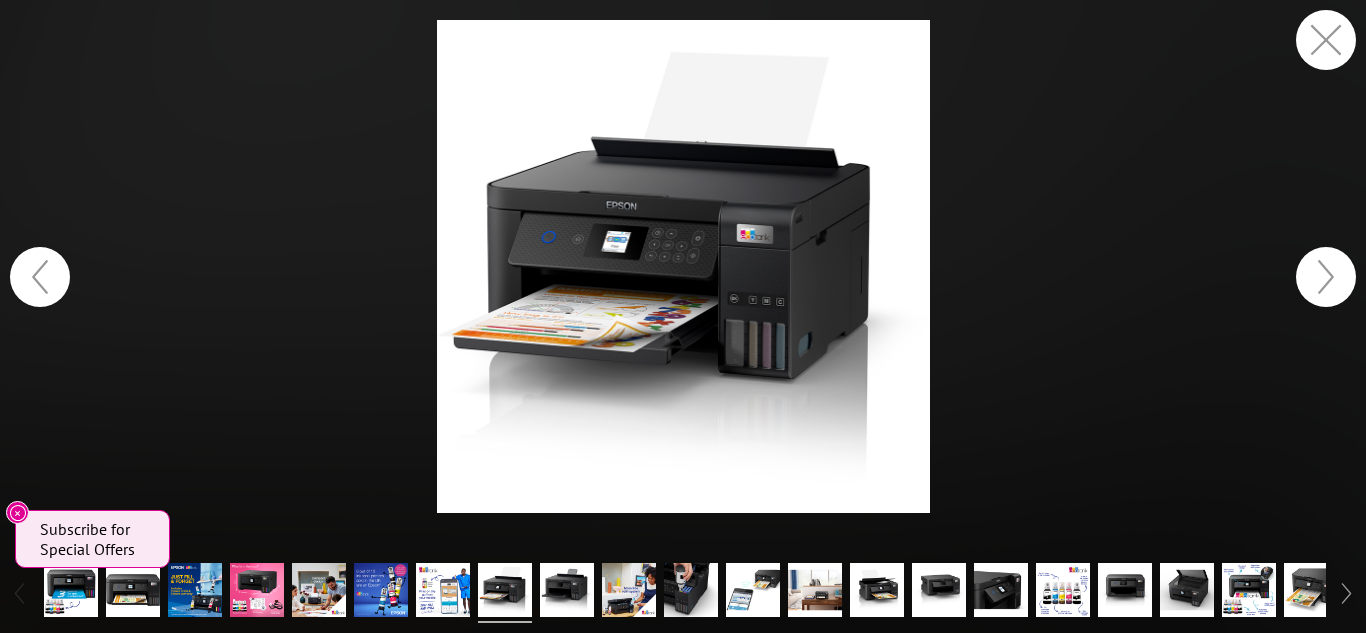 click at bounding box center [1326, 277] 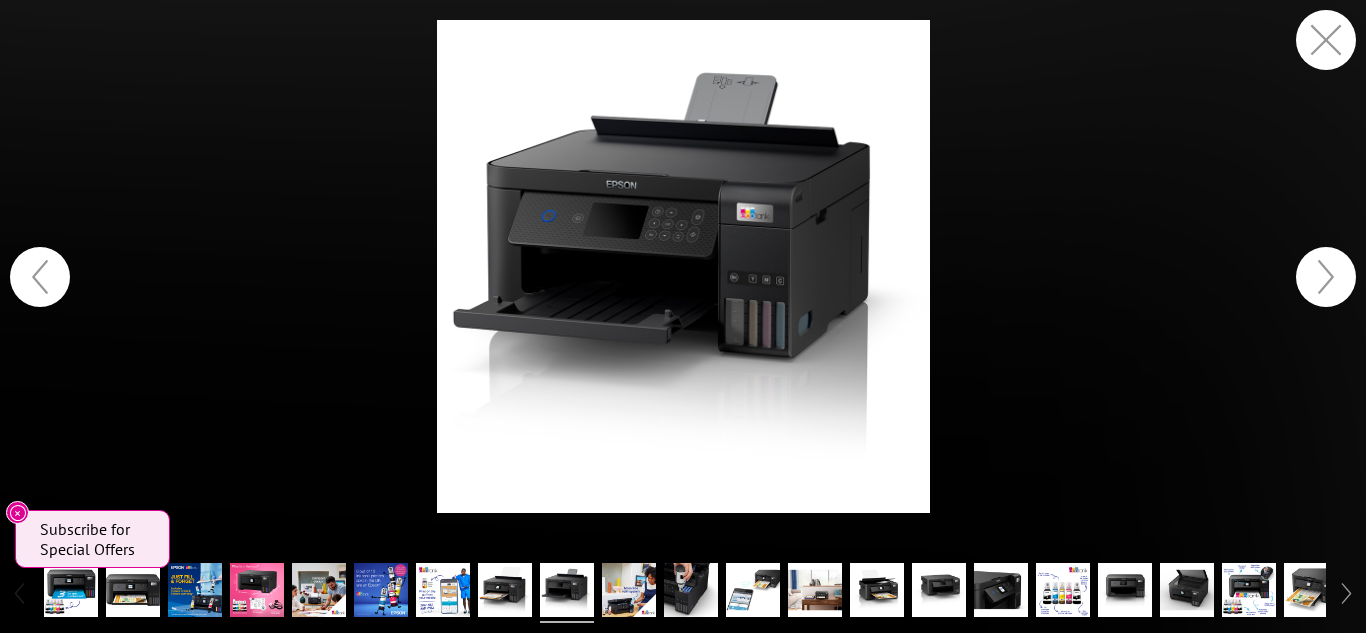 click at bounding box center (1326, 277) 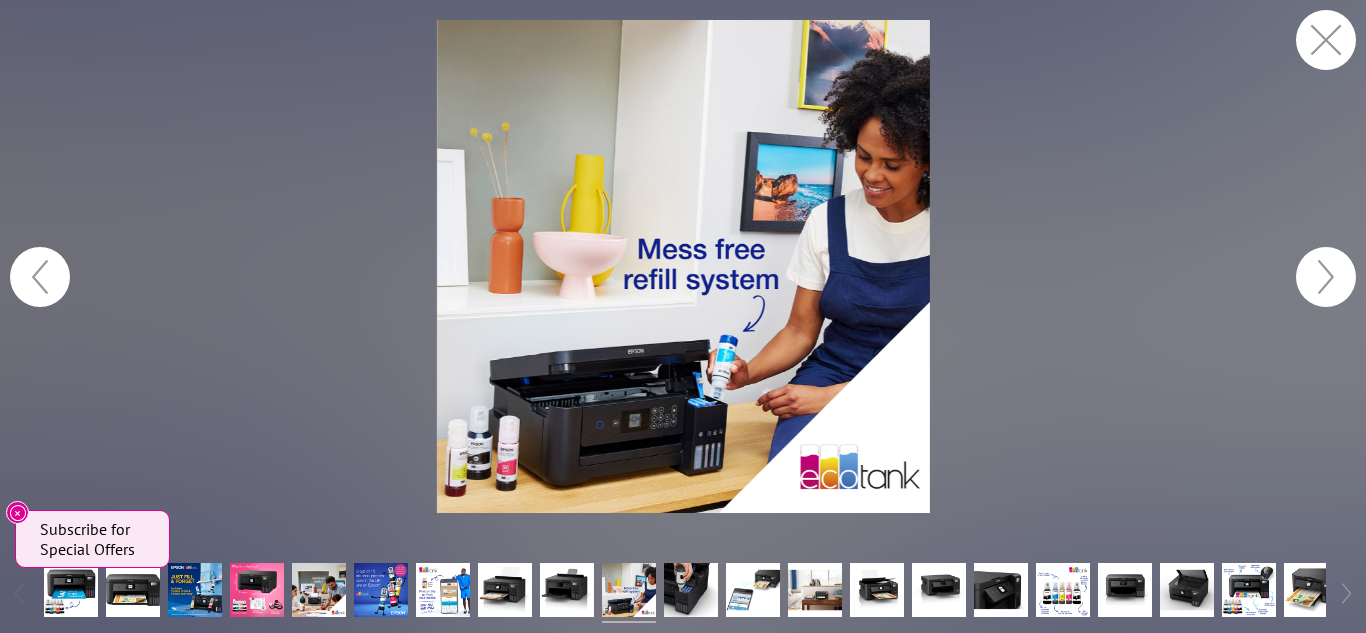 click at bounding box center [1326, 277] 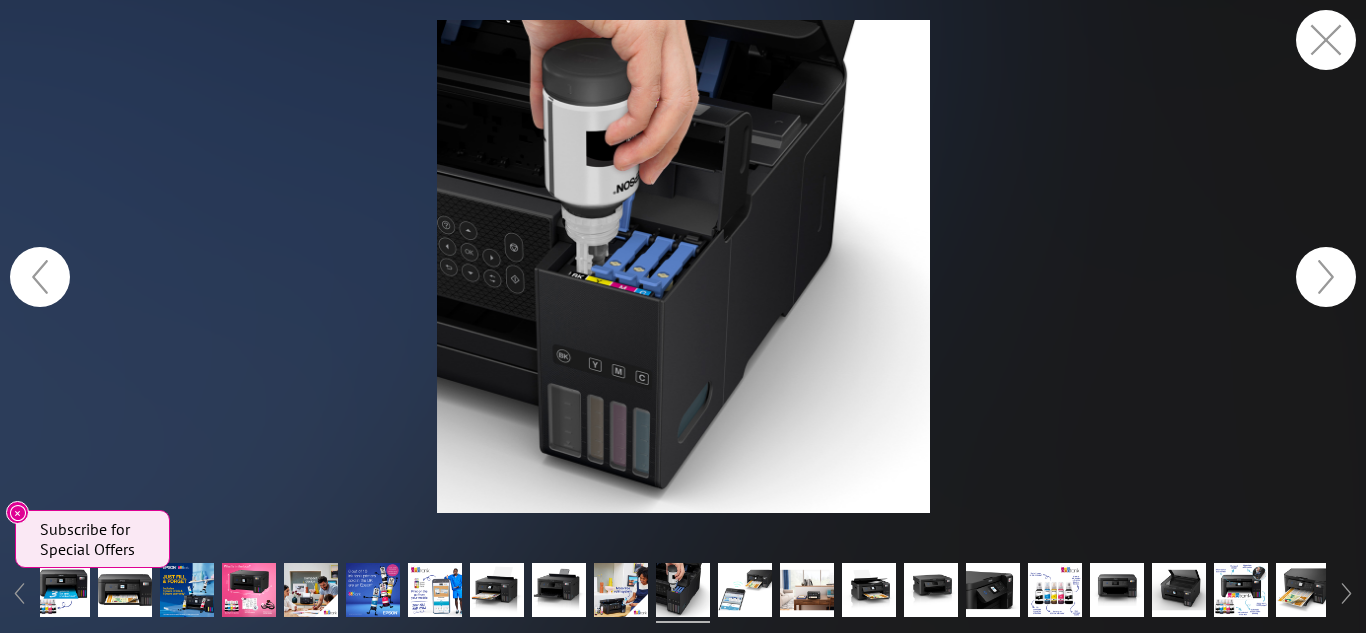 click at bounding box center [1326, 277] 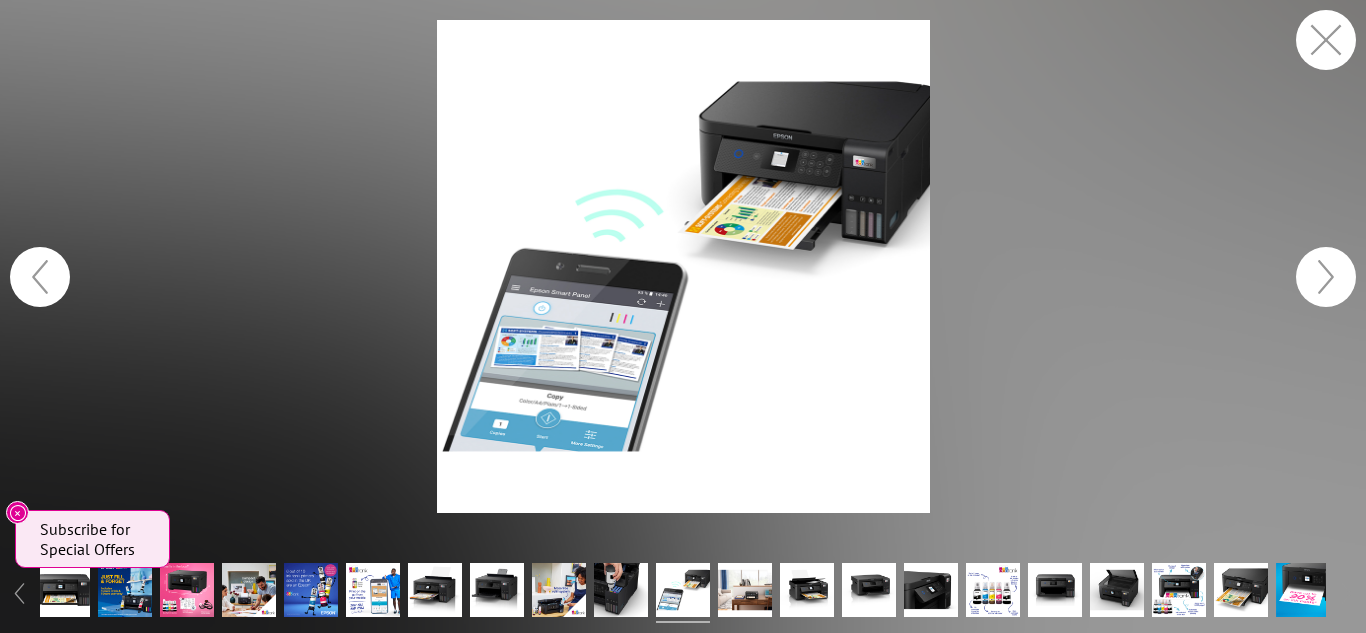 click at bounding box center [1326, 277] 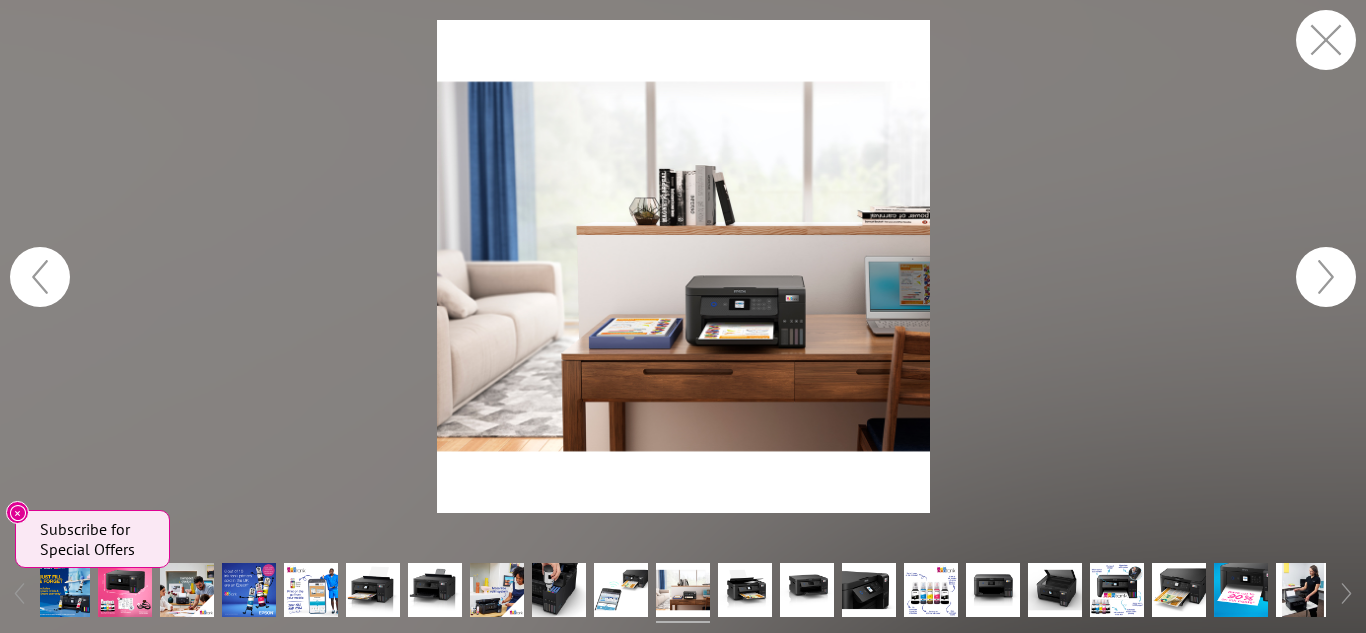 click at bounding box center [1326, 277] 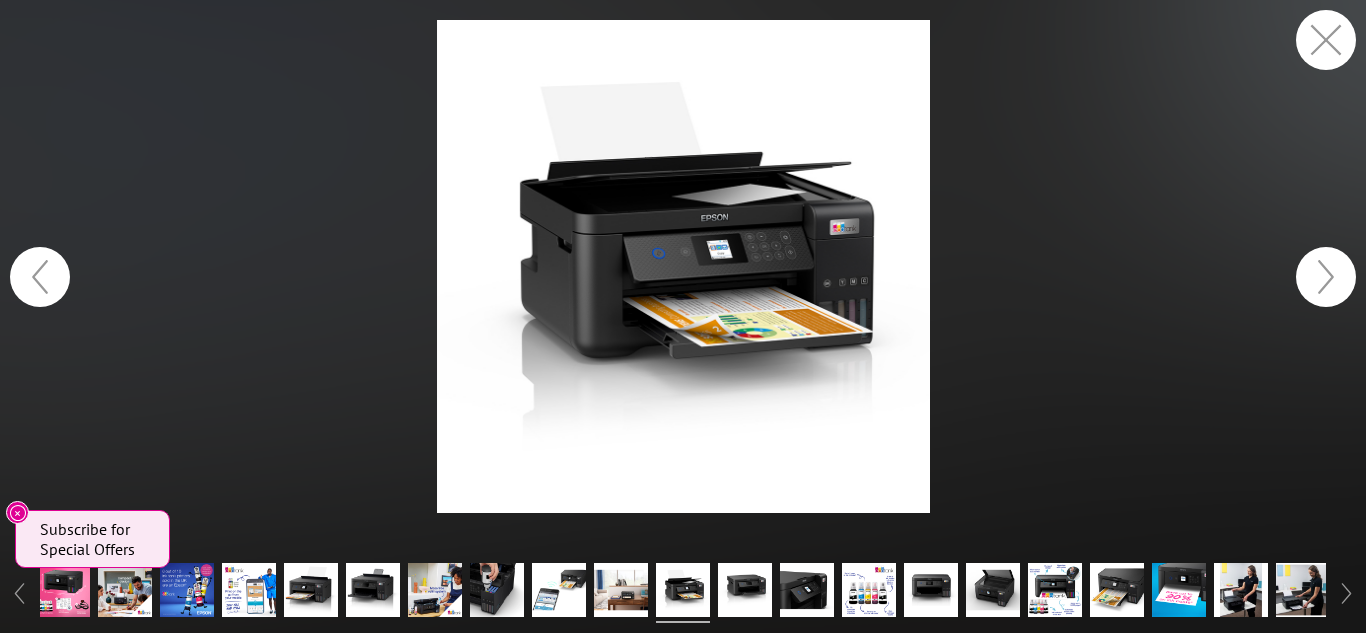 click at bounding box center (1326, 277) 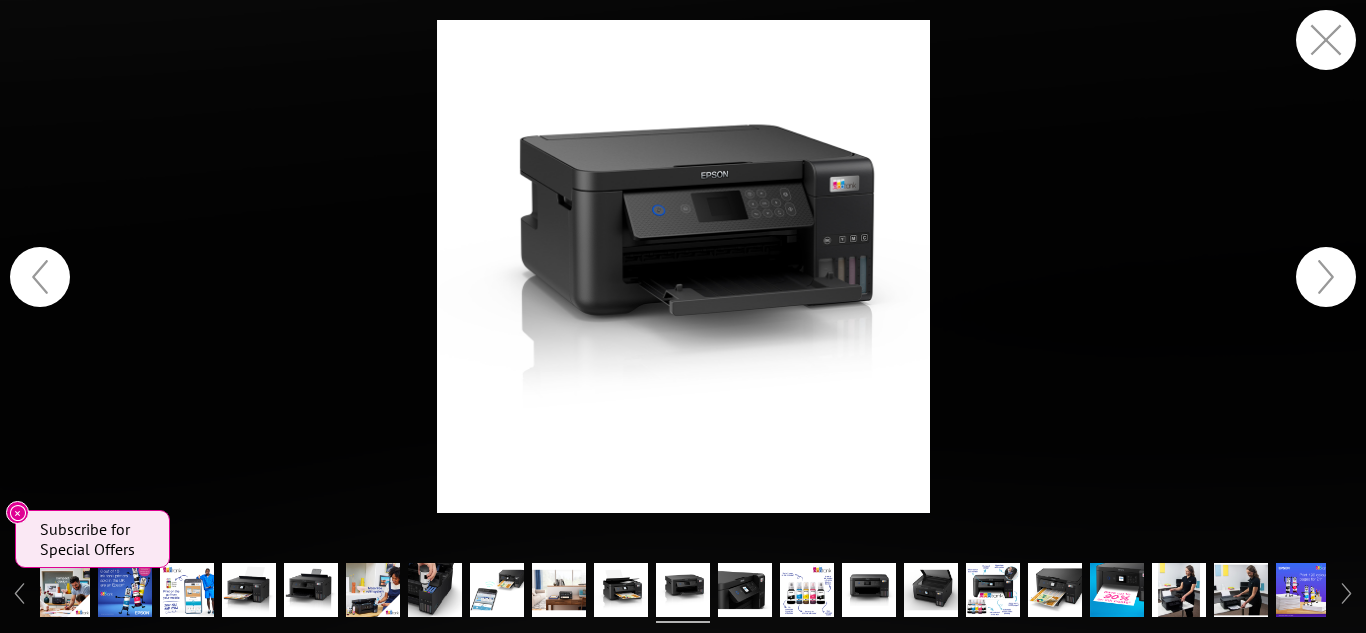 click at bounding box center [1326, 277] 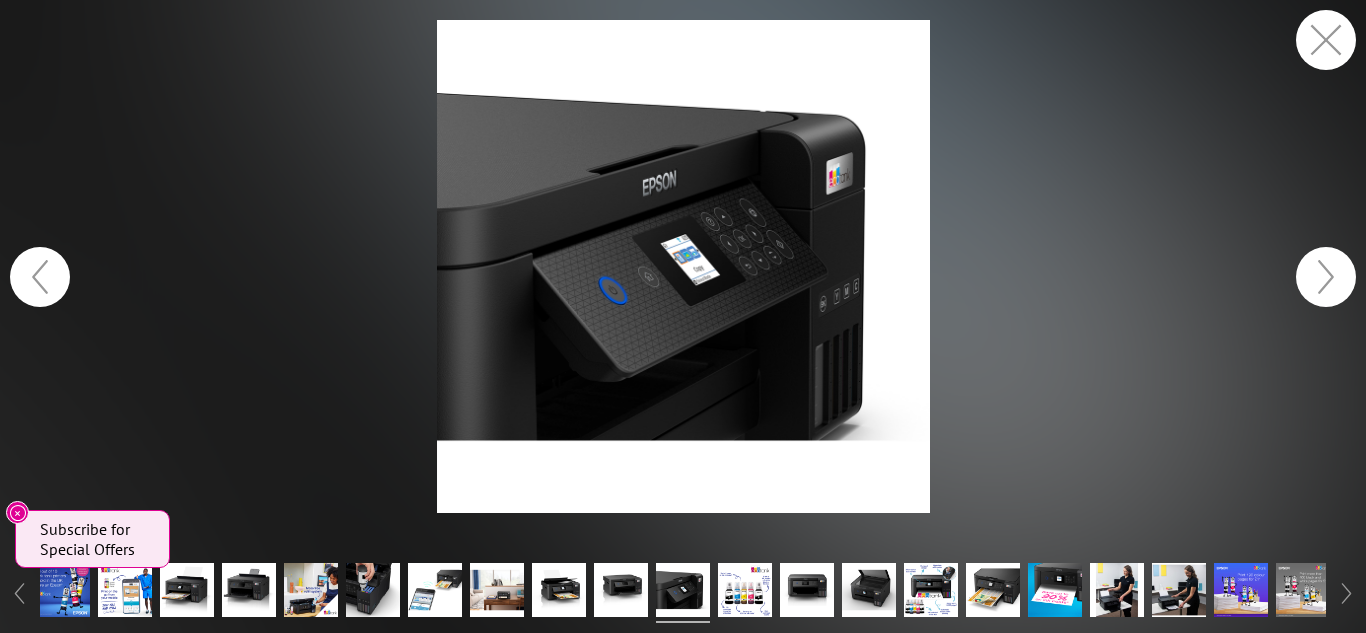 click at bounding box center (1326, 277) 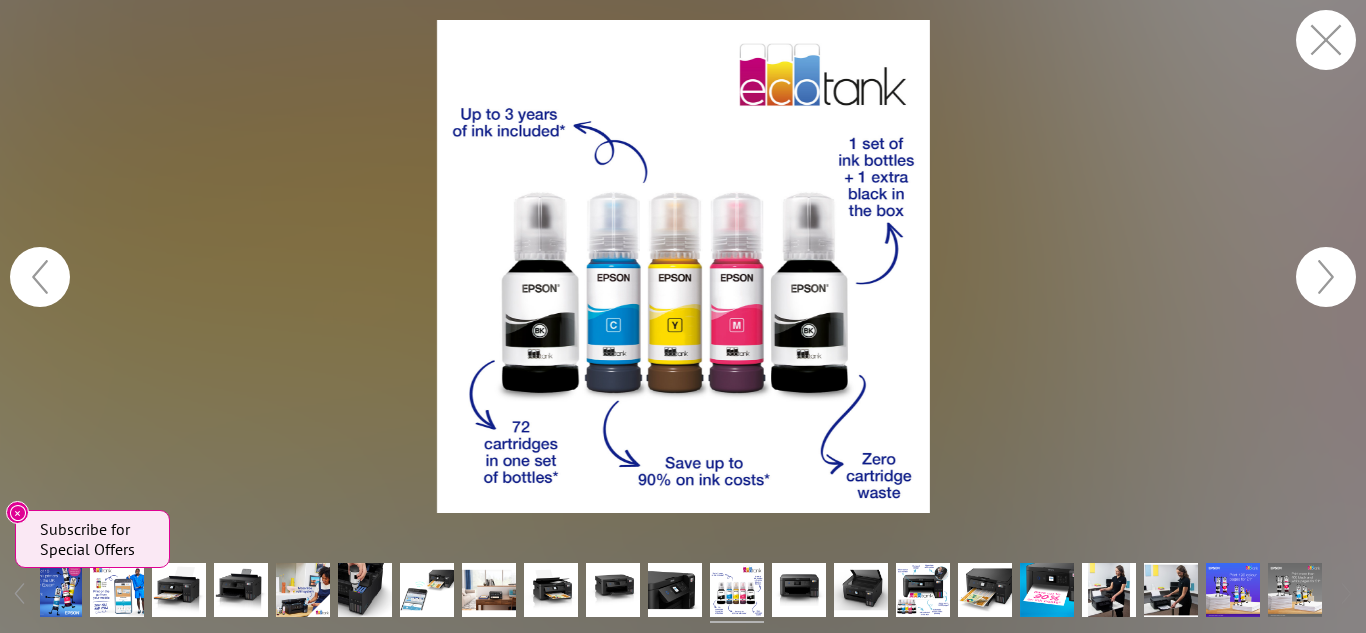 click at bounding box center (1326, 277) 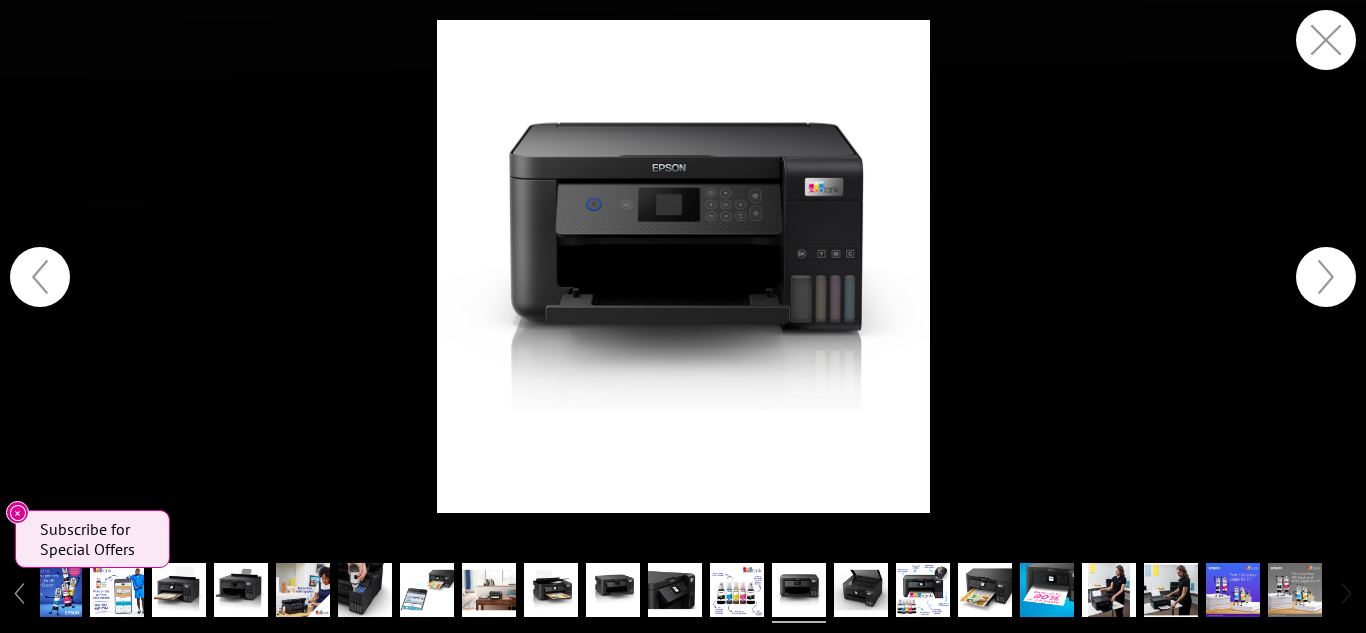 click at bounding box center [1326, 277] 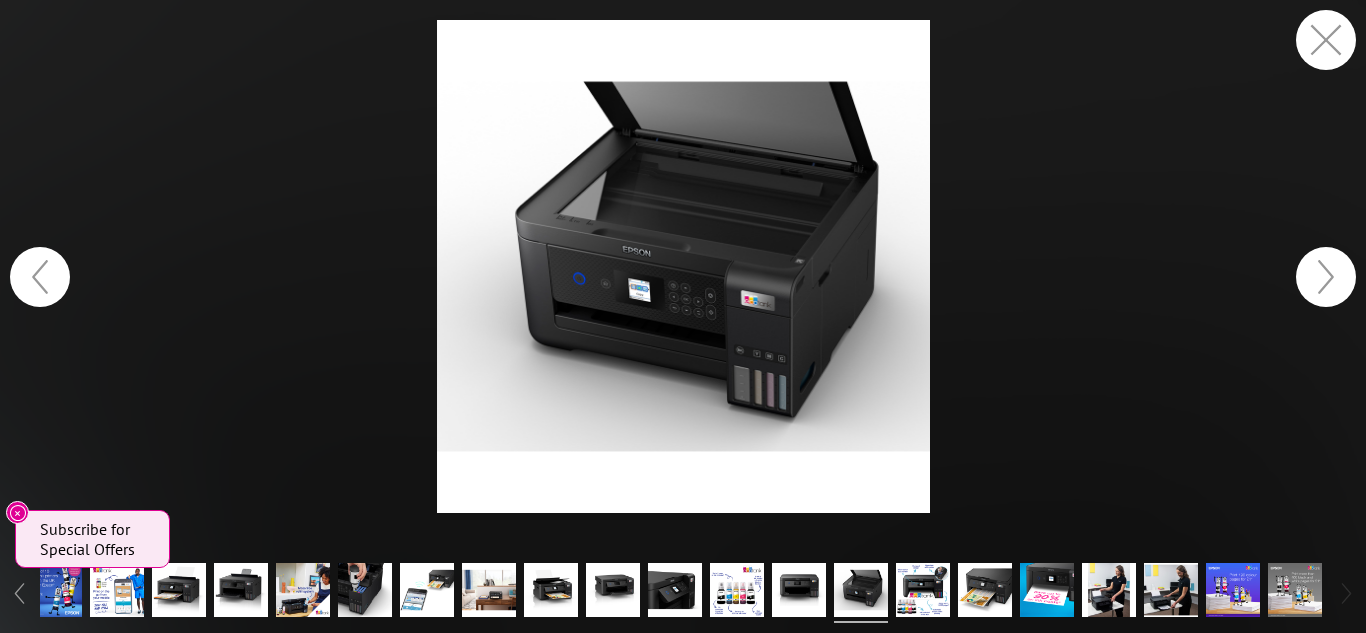 click at bounding box center (1326, 277) 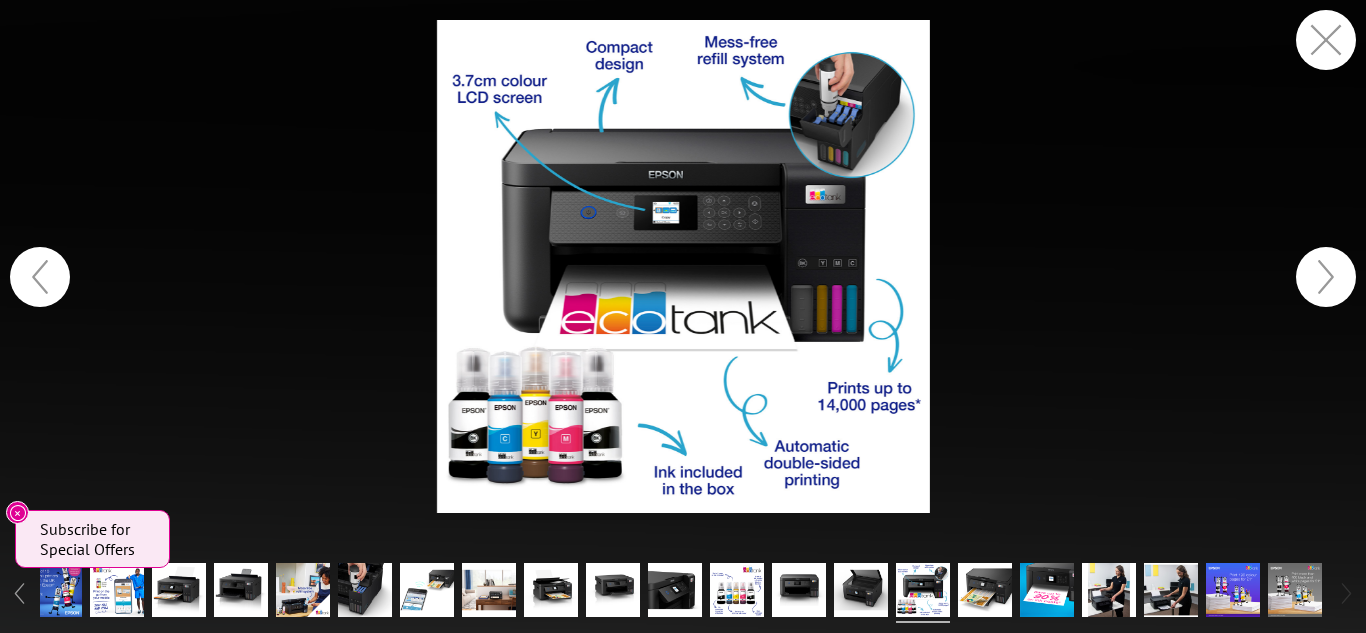click at bounding box center (1326, 277) 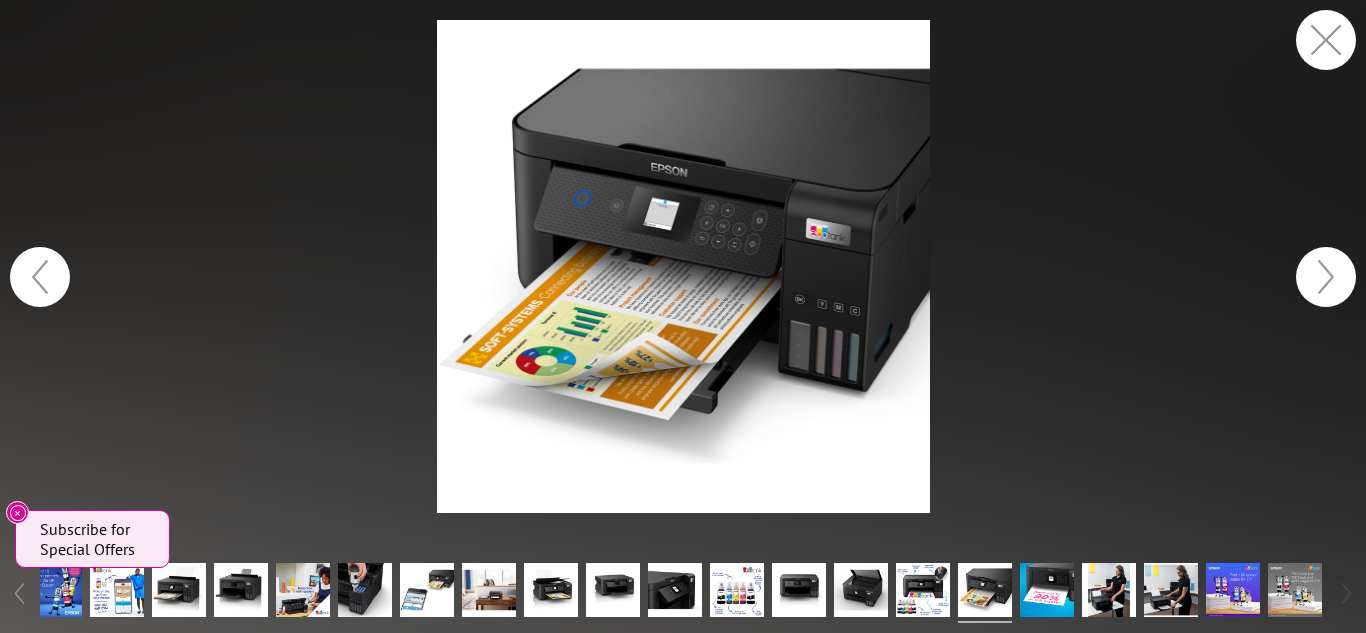 click at bounding box center [1326, 277] 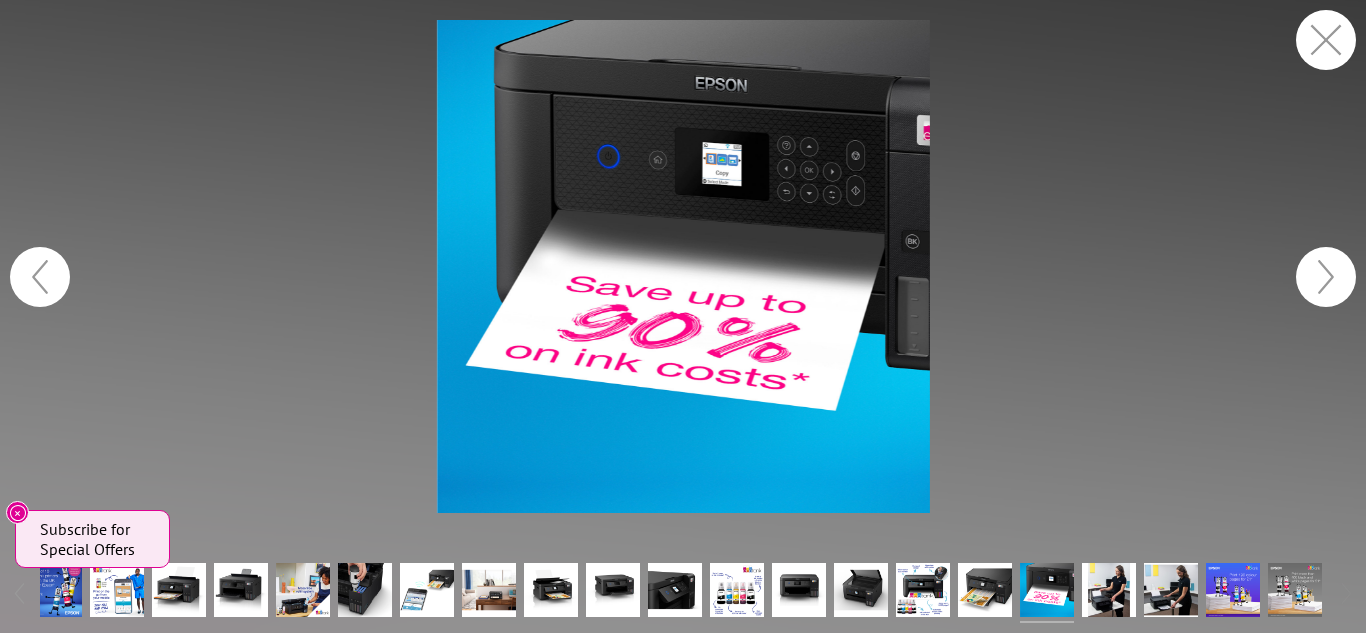 click at bounding box center [1326, 277] 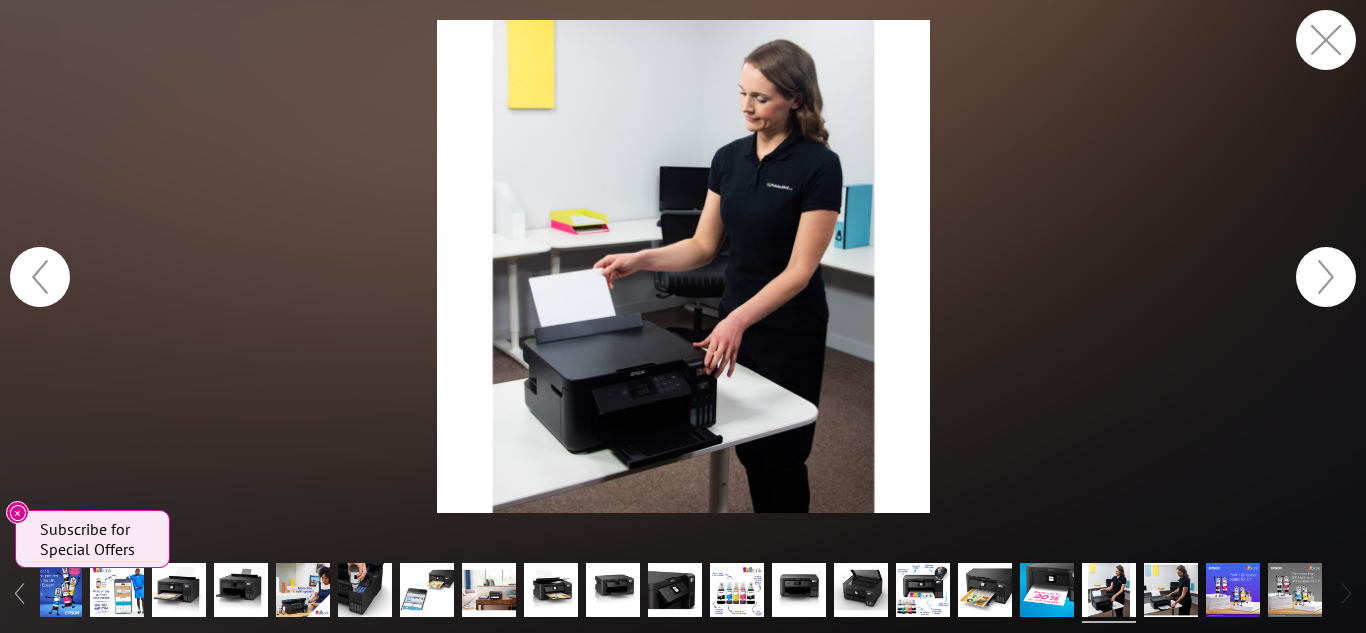 click at bounding box center [1326, 277] 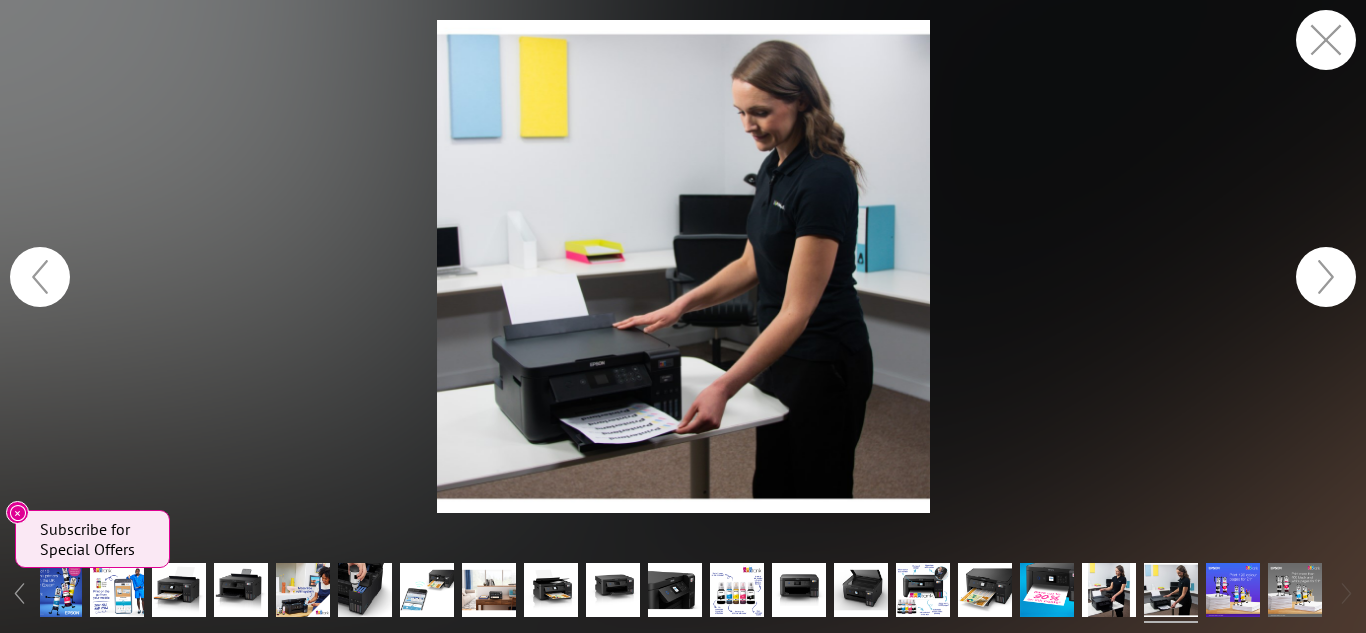 click at bounding box center (1326, 277) 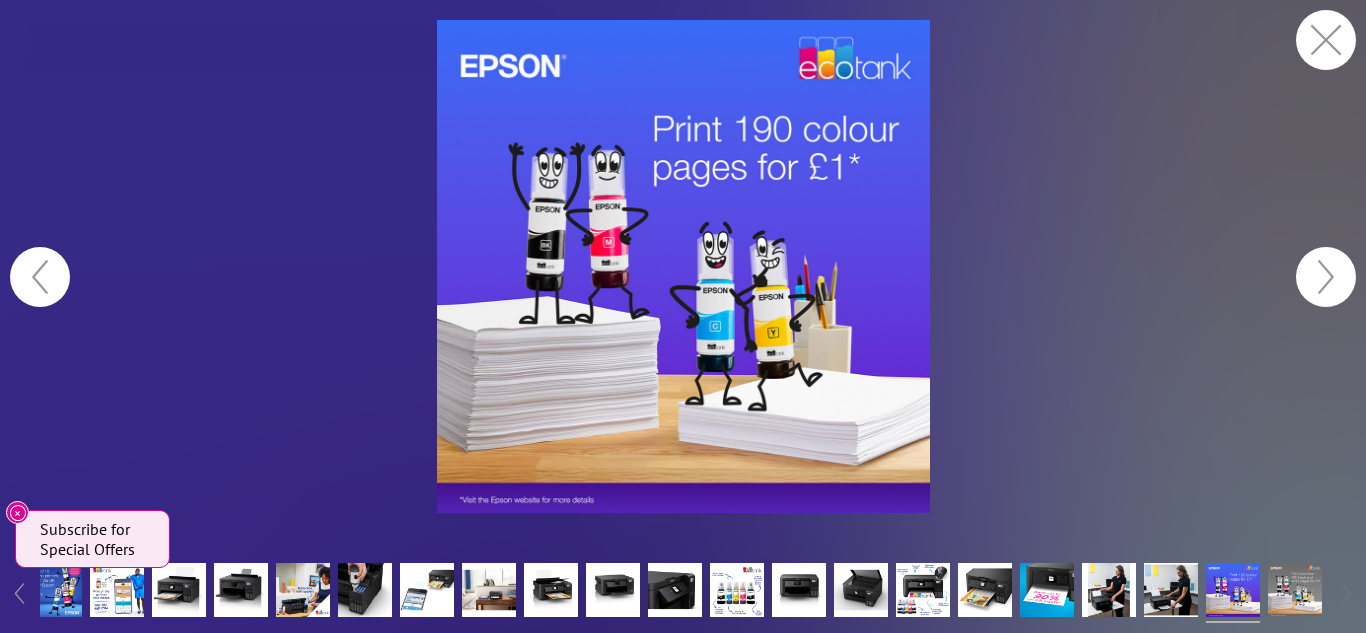 click at bounding box center [1326, 277] 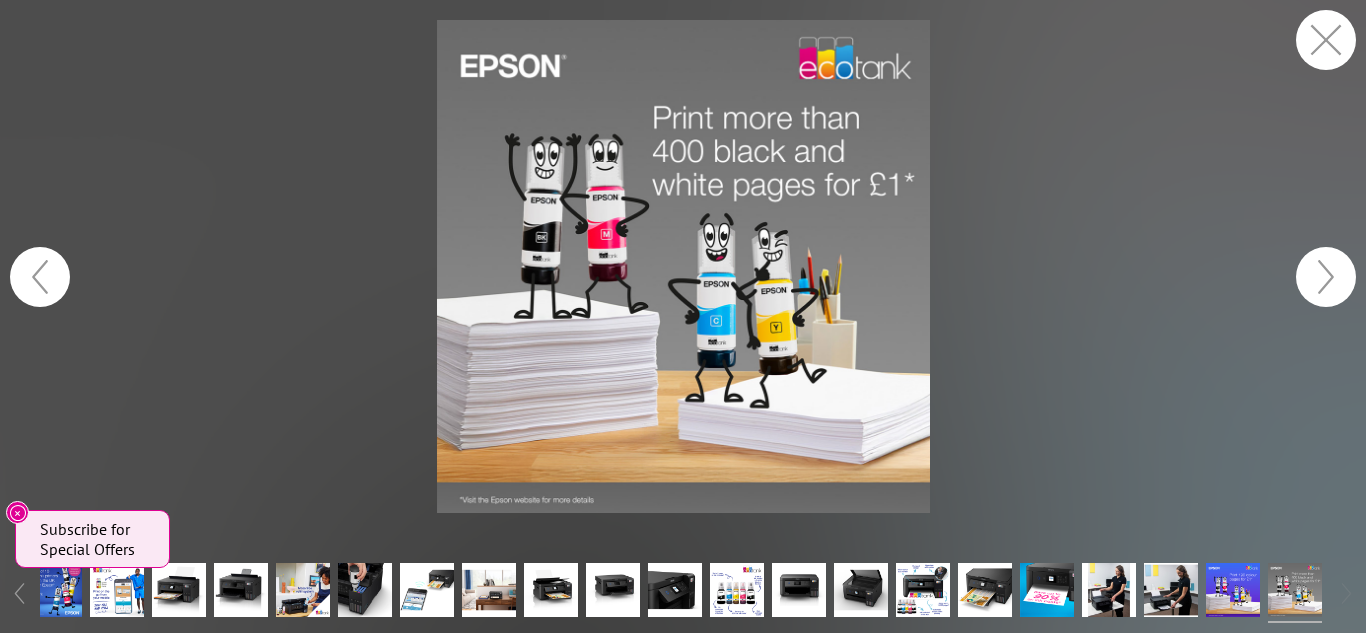 click at bounding box center (40, 277) 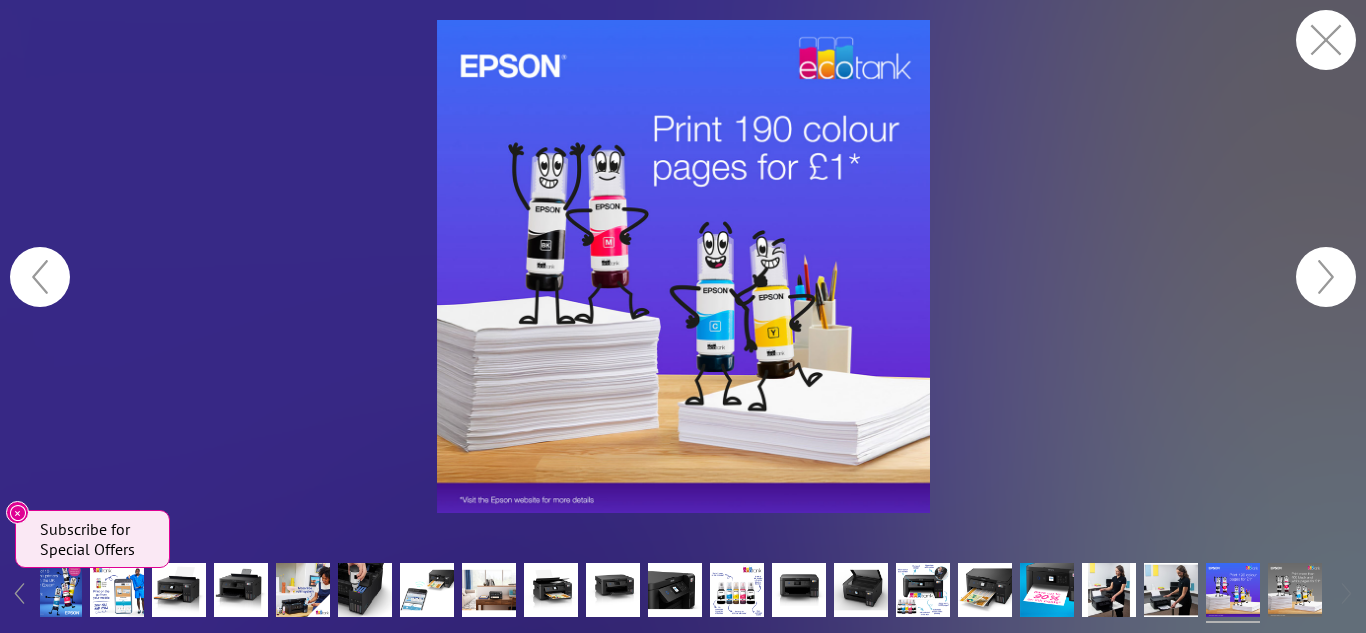 click at bounding box center (40, 277) 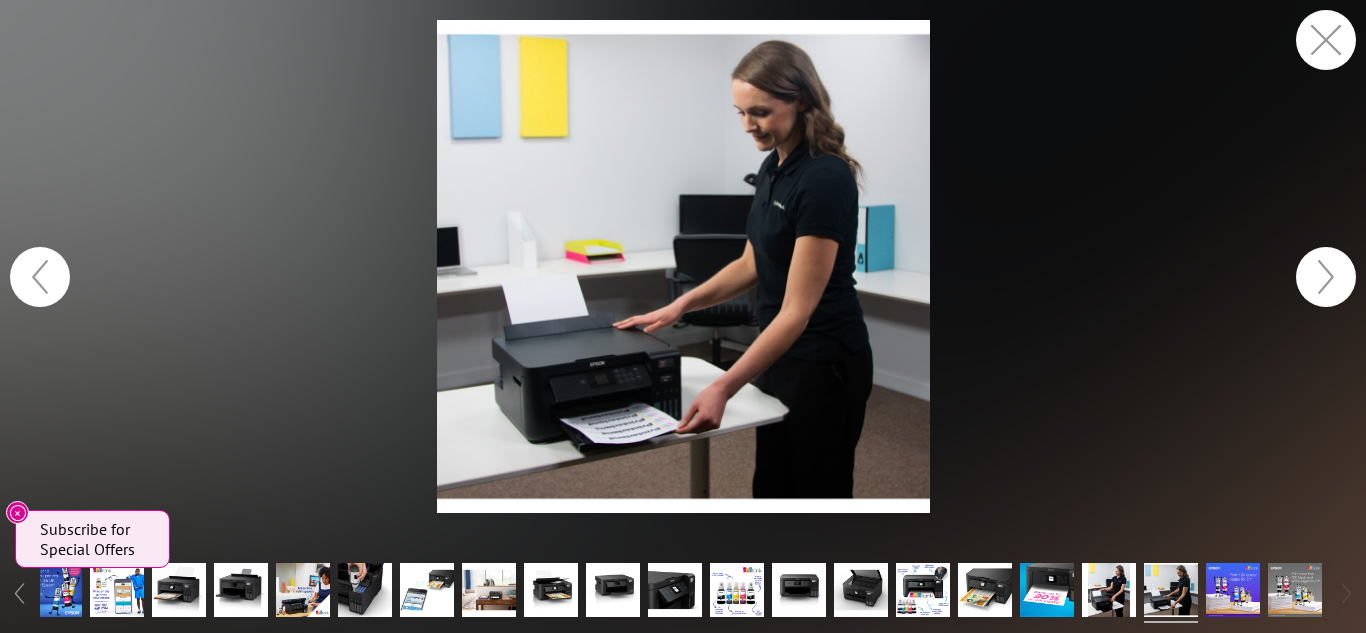 click at bounding box center (1326, 277) 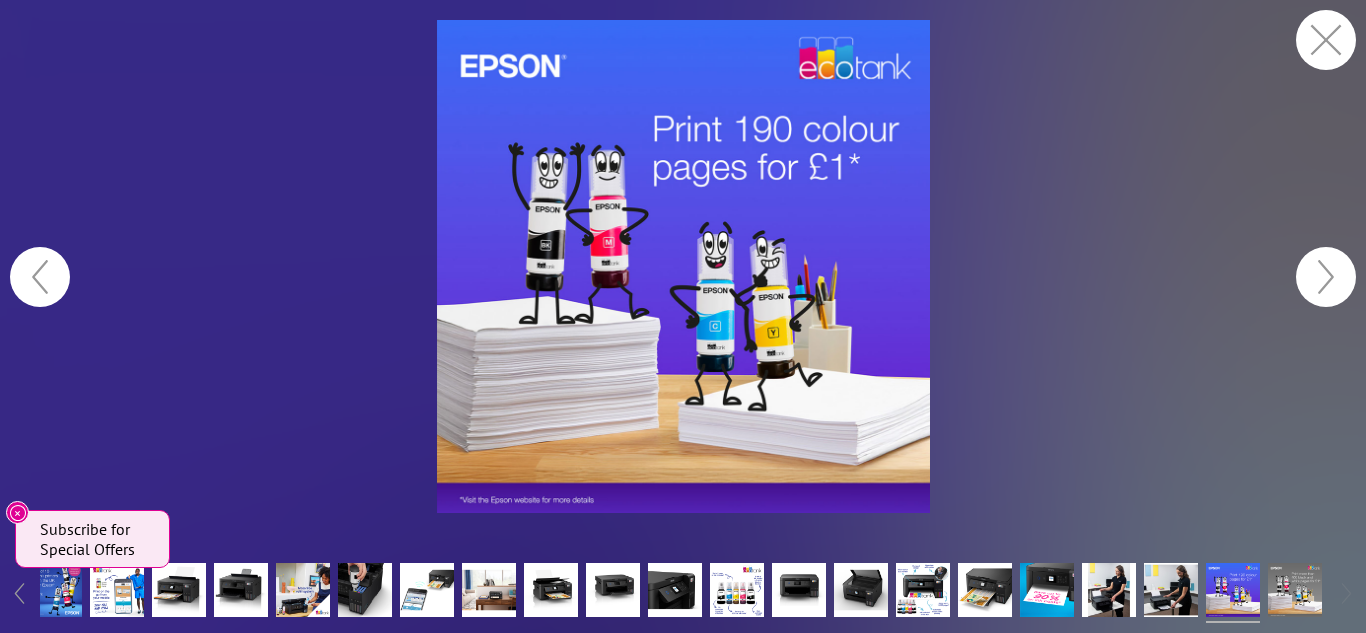 click at bounding box center (1326, 277) 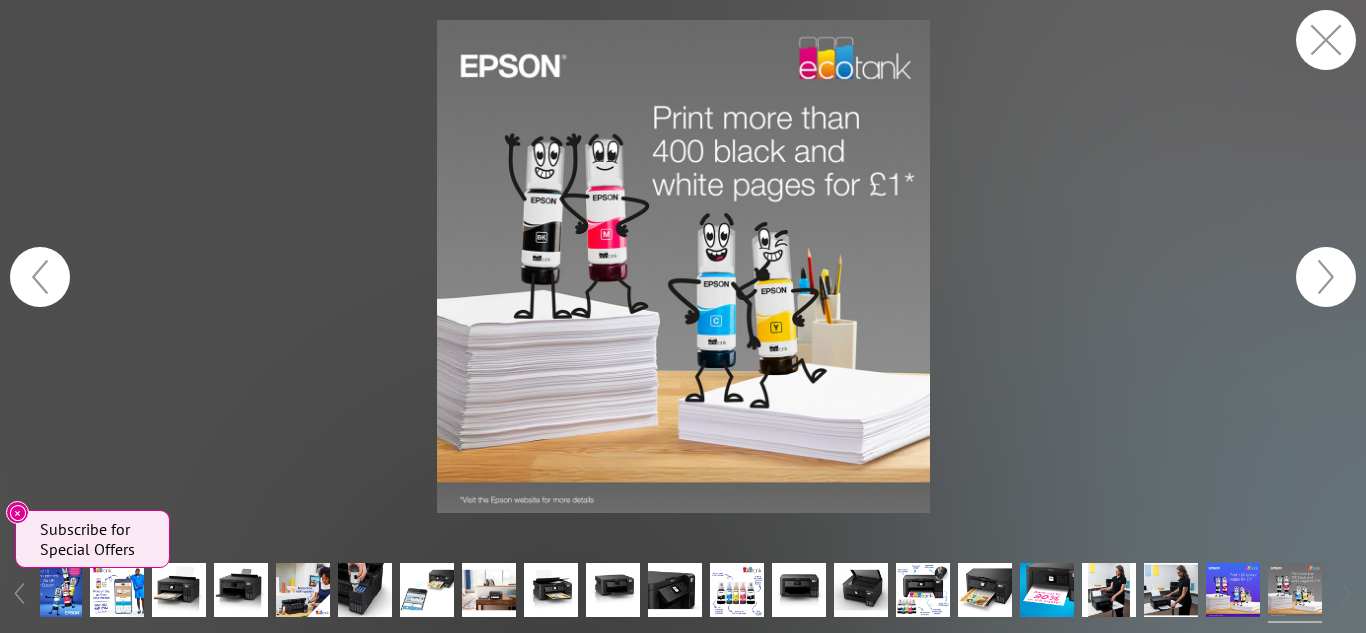 click at bounding box center (1326, 277) 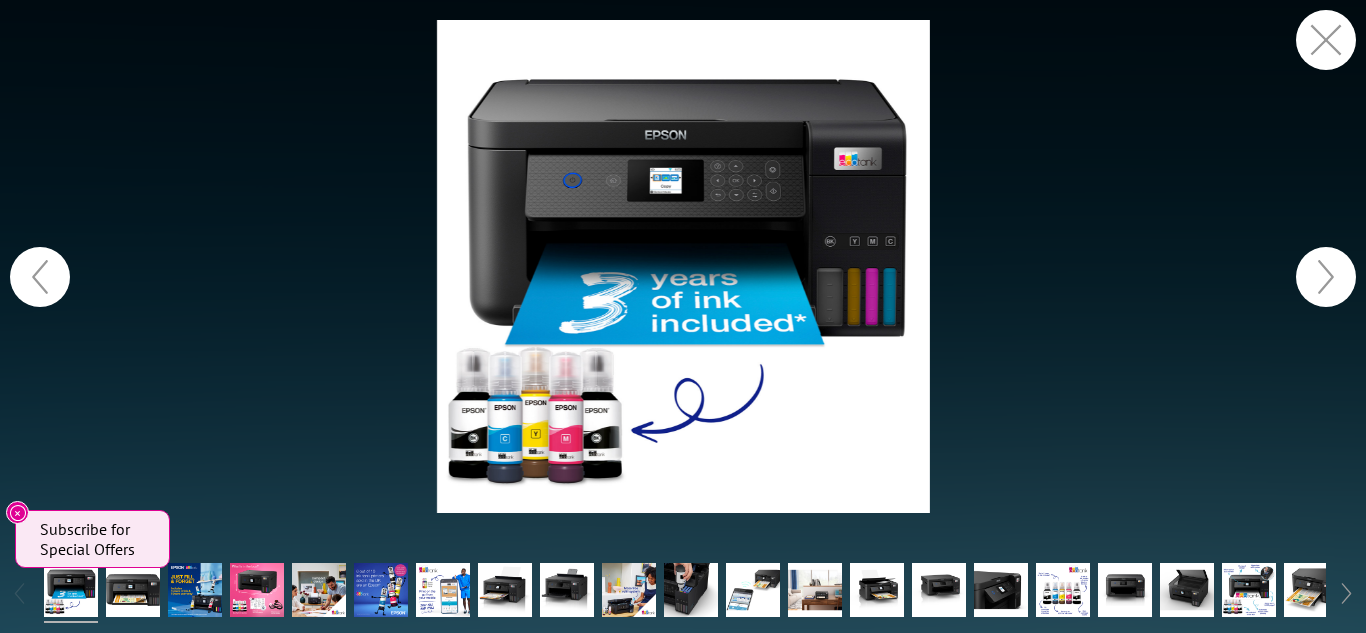 click at bounding box center [1326, 277] 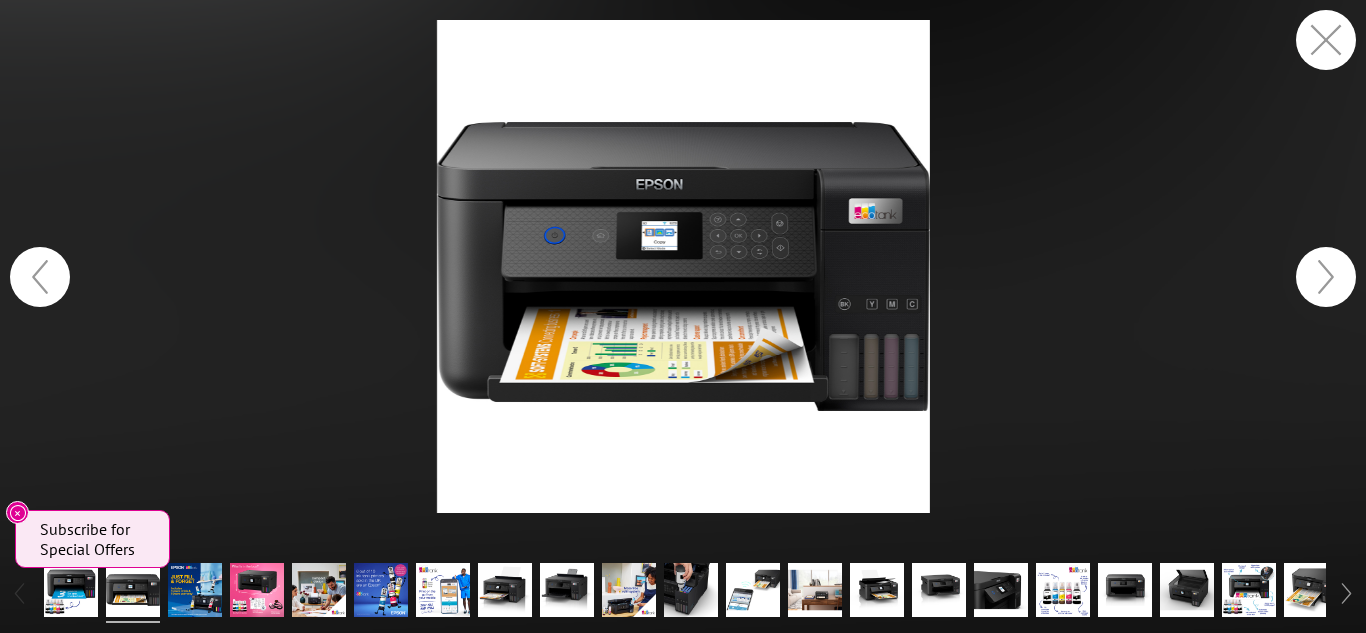 click at bounding box center (1326, 277) 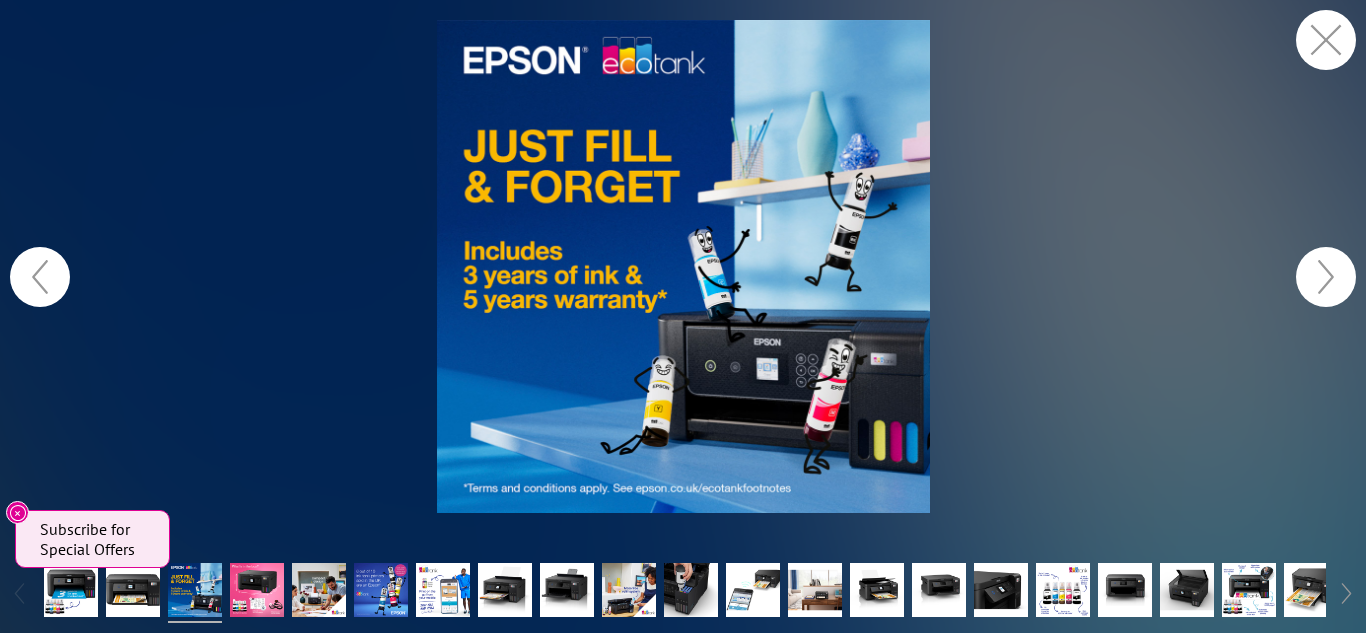 click at bounding box center (1326, 277) 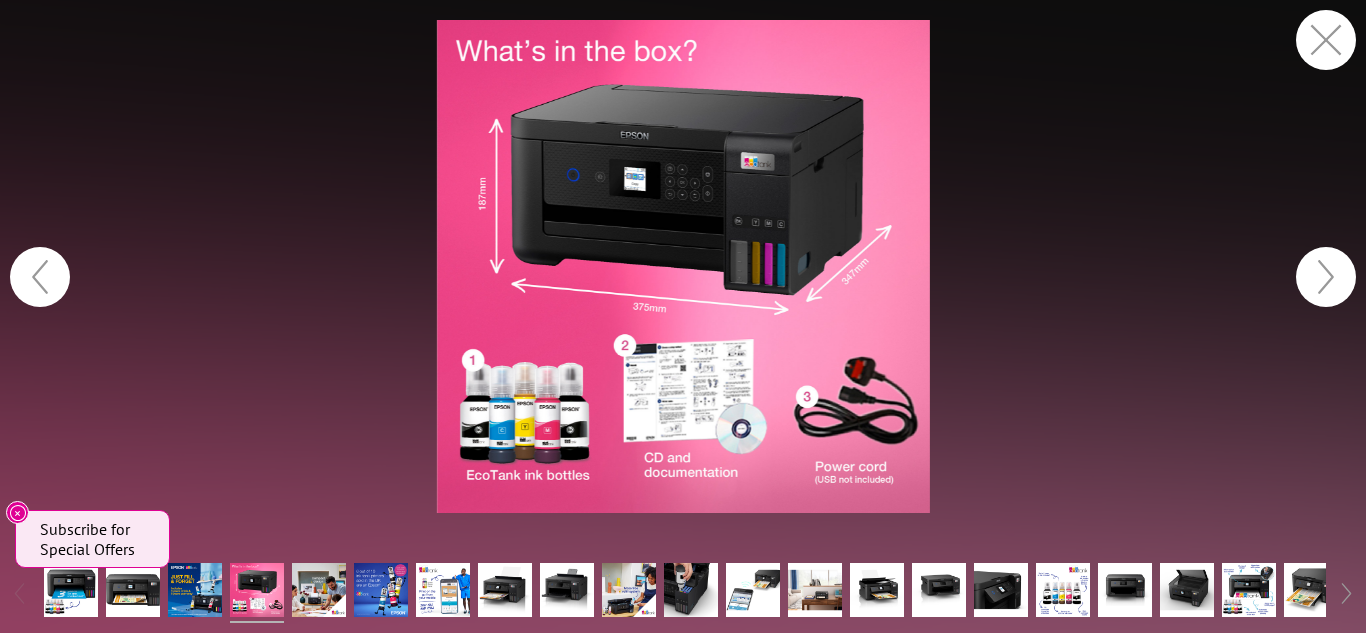 click at bounding box center [683, 266] 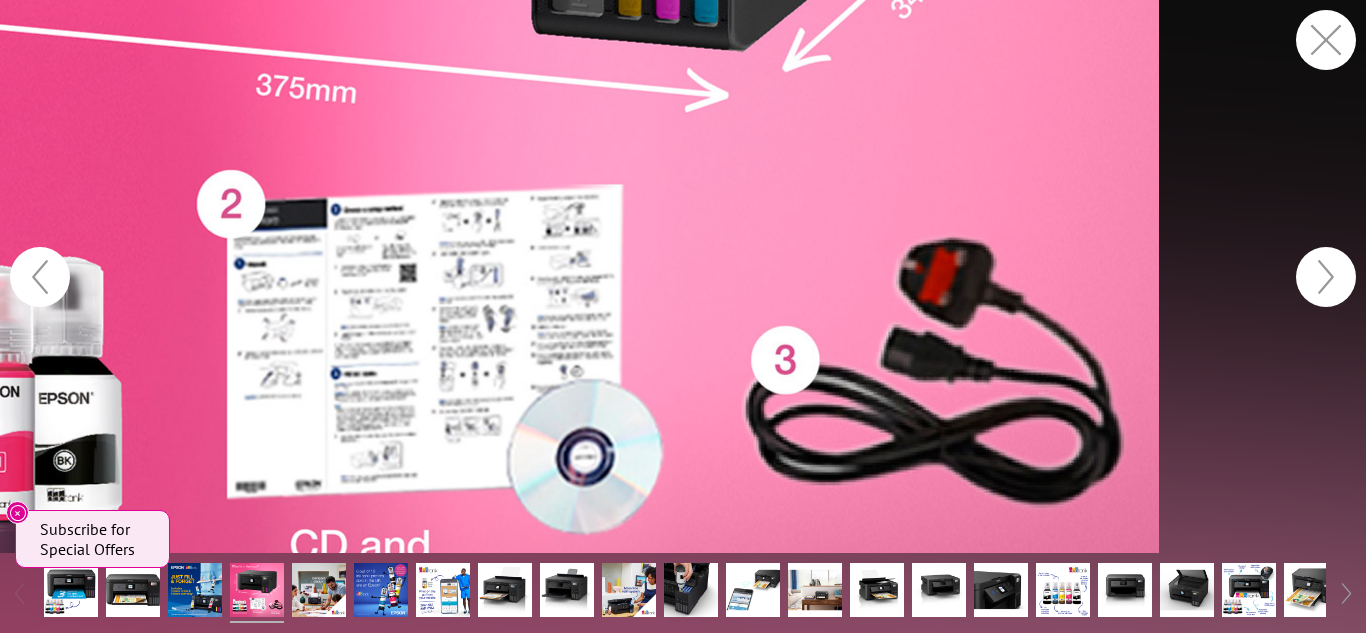click at bounding box center [683, 276] 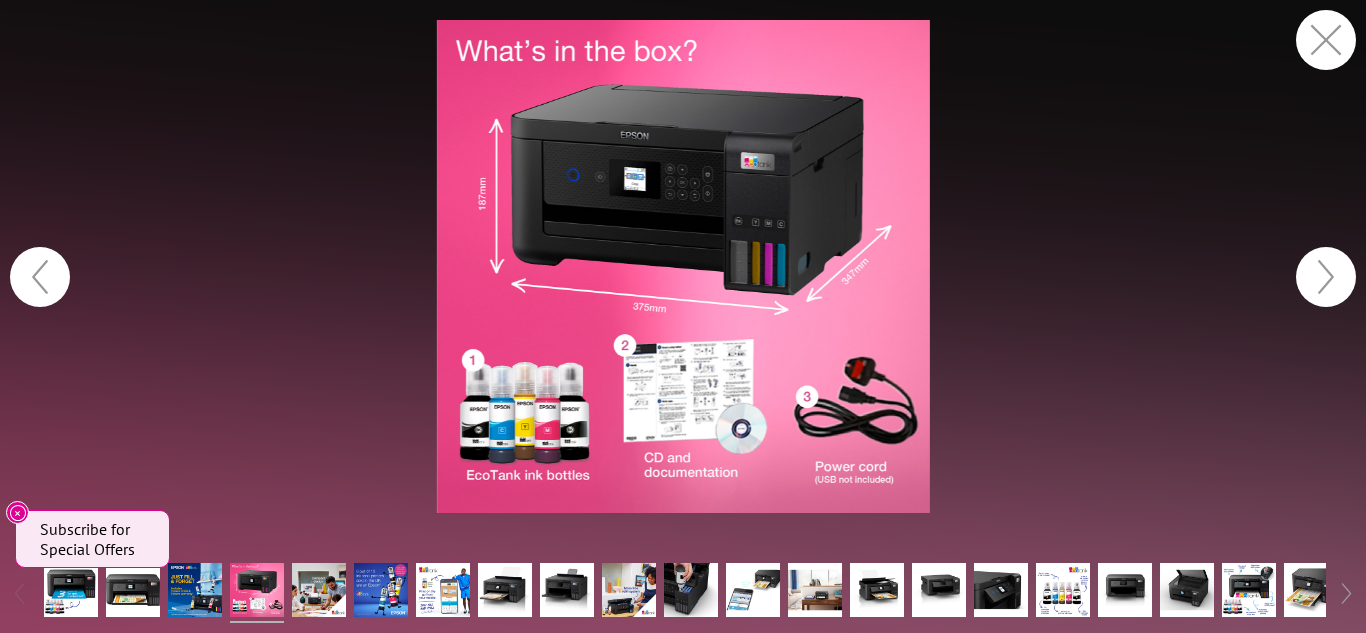click at bounding box center (1326, 40) 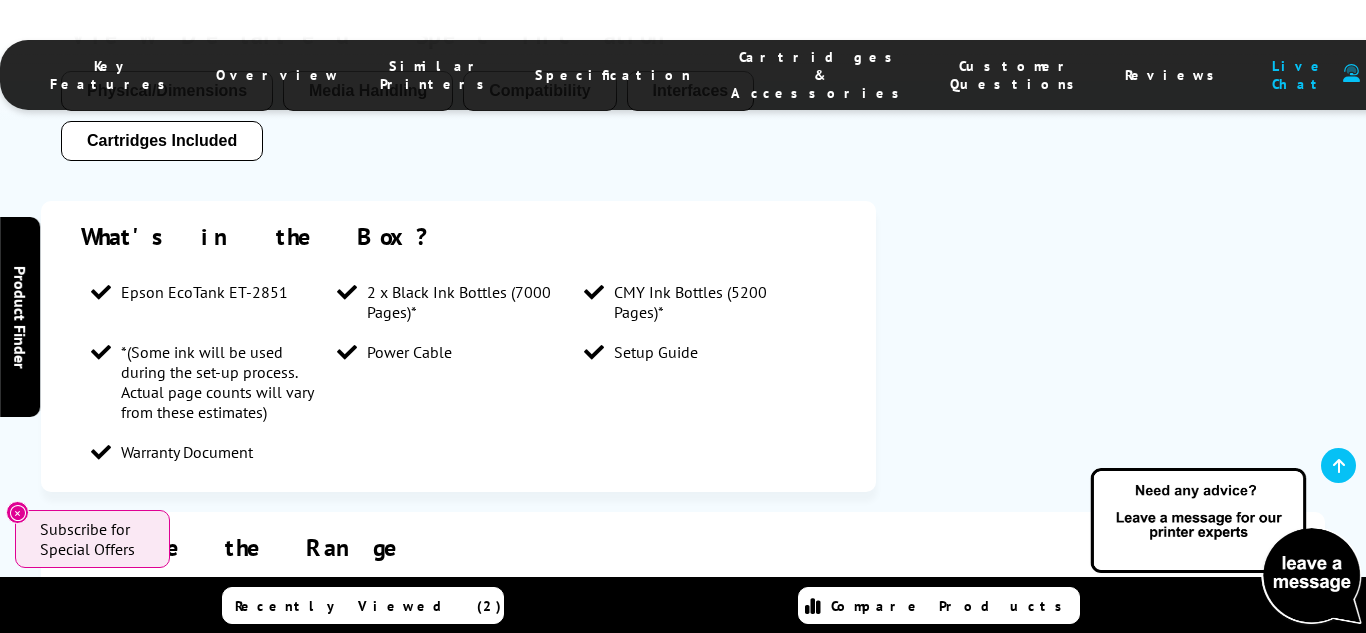 scroll, scrollTop: 2113, scrollLeft: 0, axis: vertical 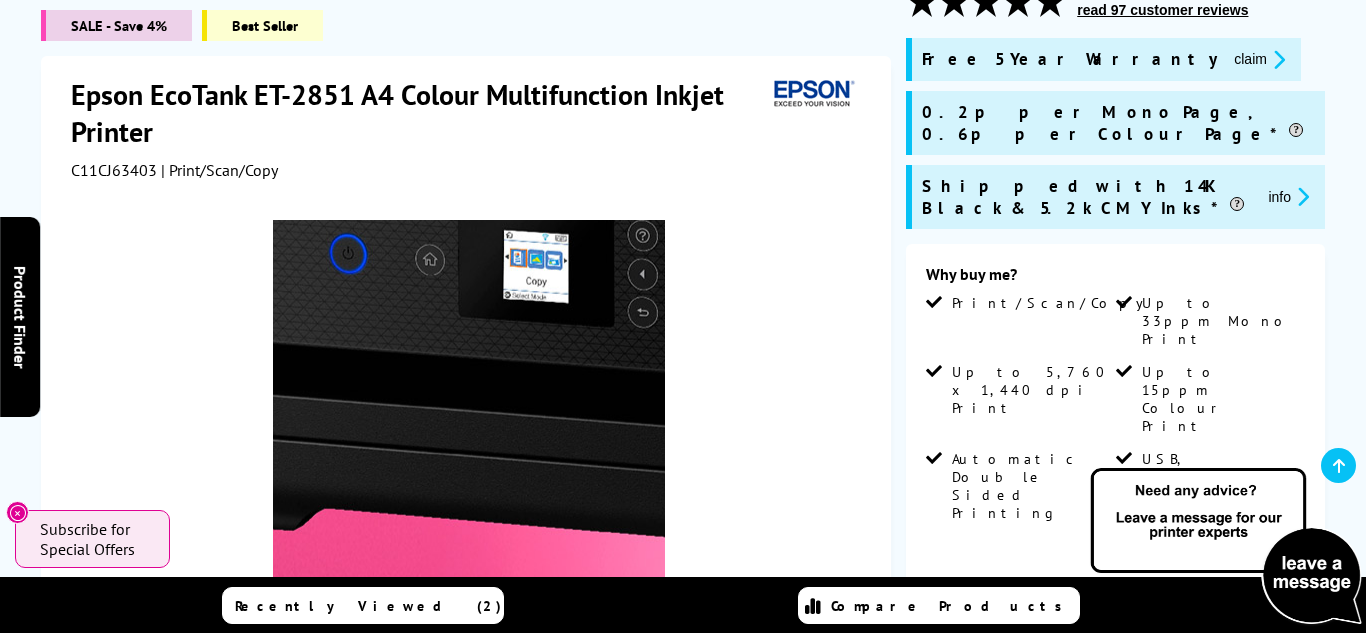 click at bounding box center (469, 416) 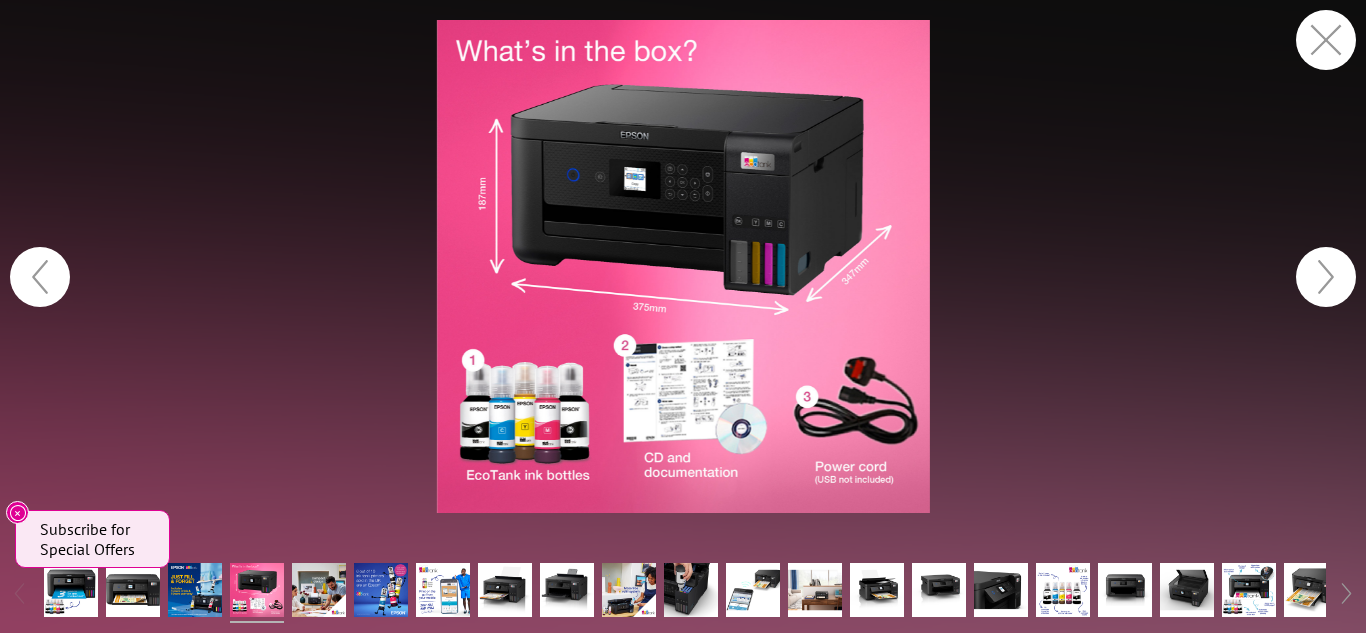 click at bounding box center (683, 266) 